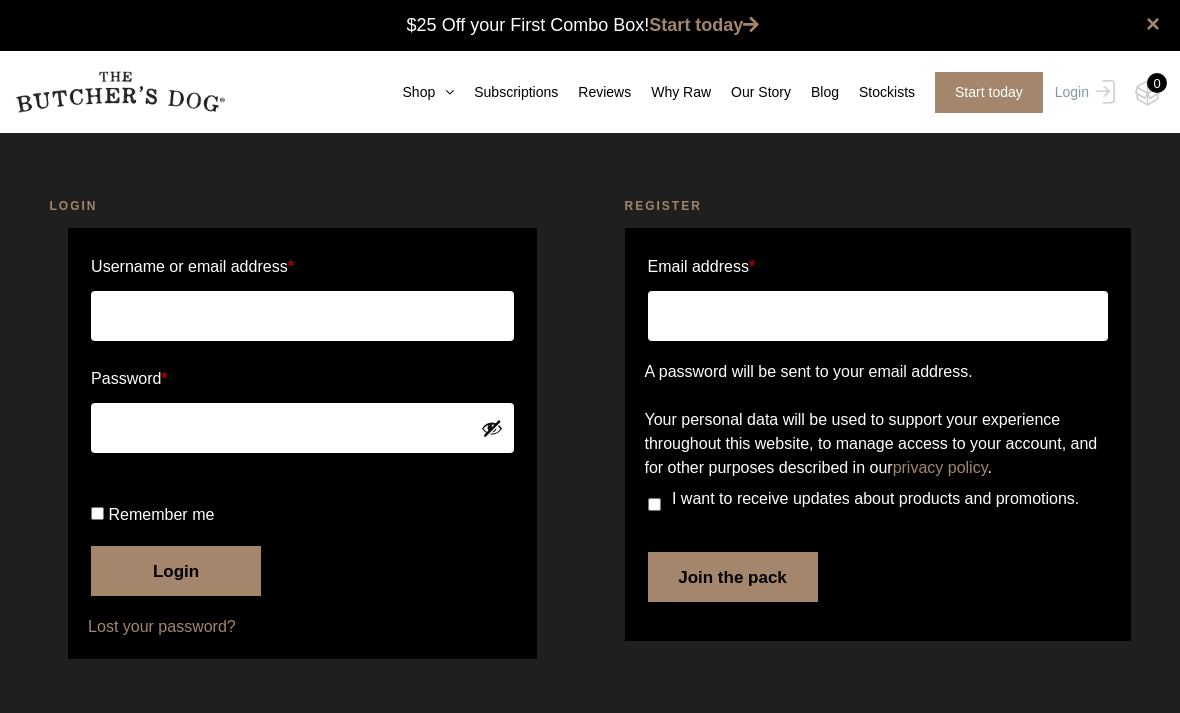 scroll, scrollTop: 0, scrollLeft: 0, axis: both 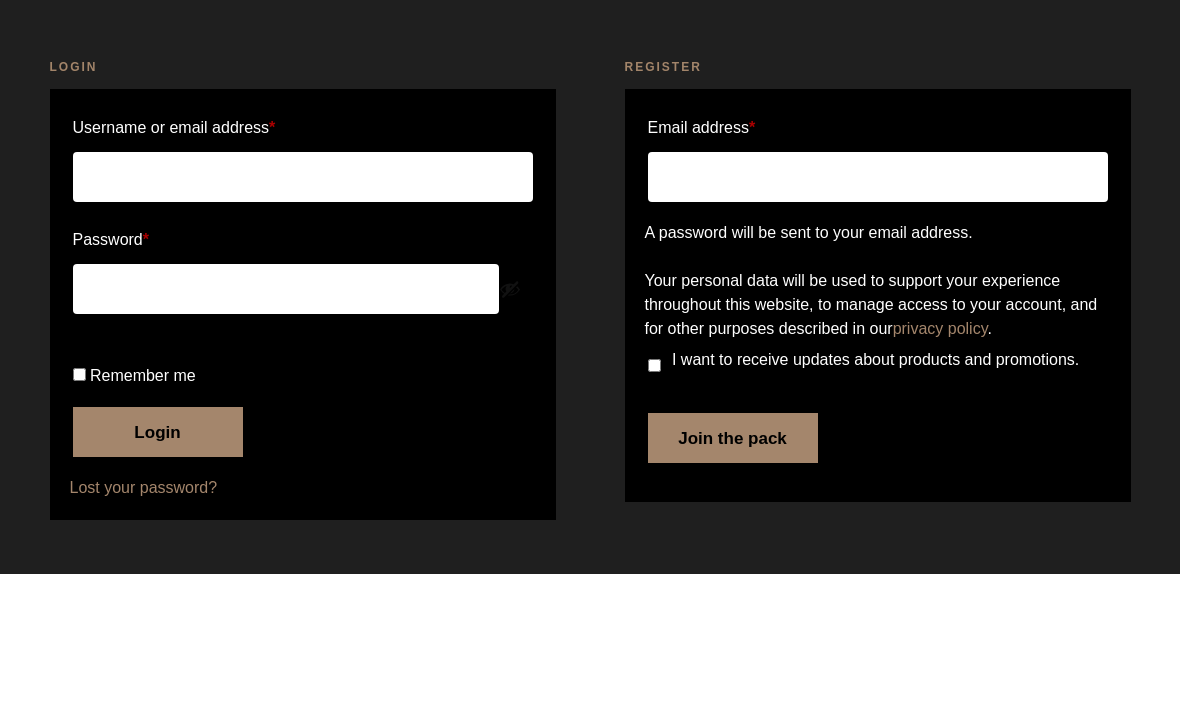 type on "edread@bigpond.com" 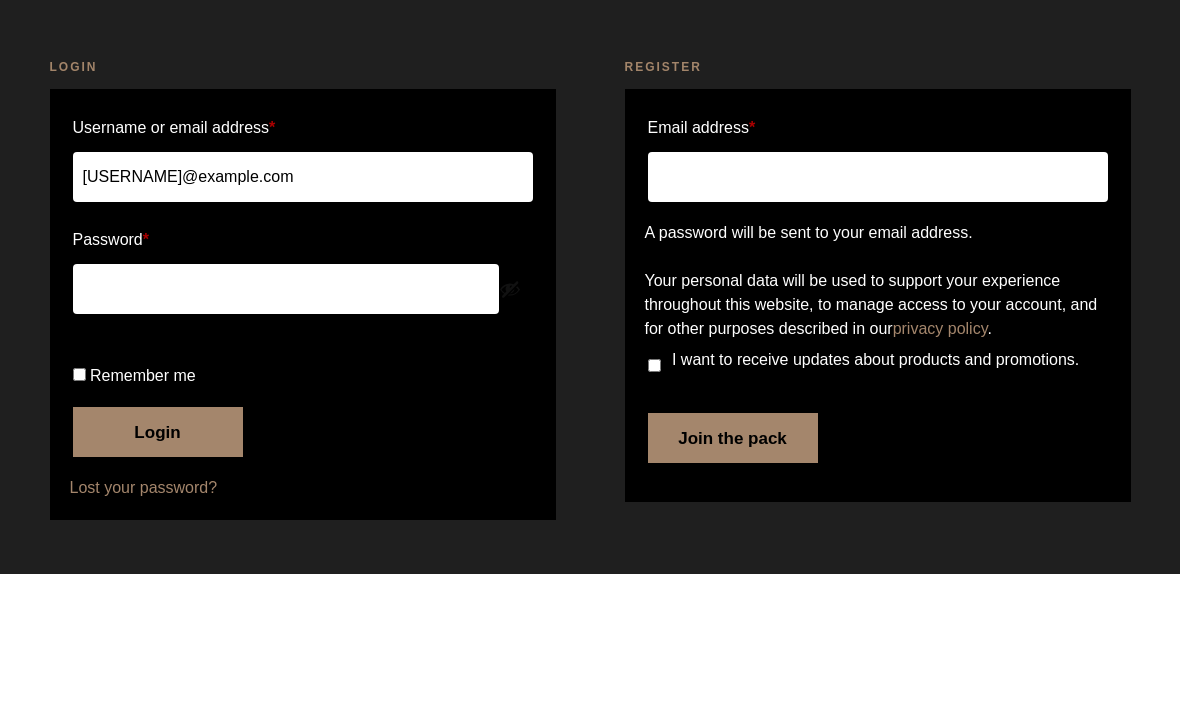 click on "Login" at bounding box center (158, 571) 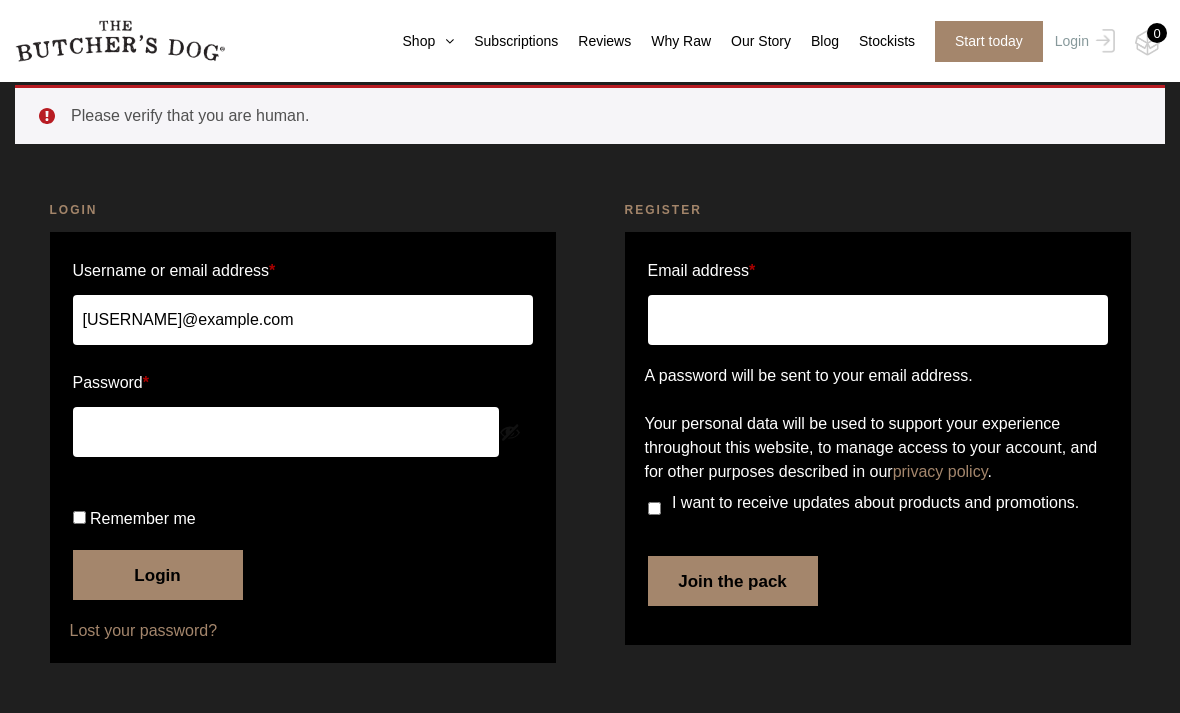scroll, scrollTop: 158, scrollLeft: 0, axis: vertical 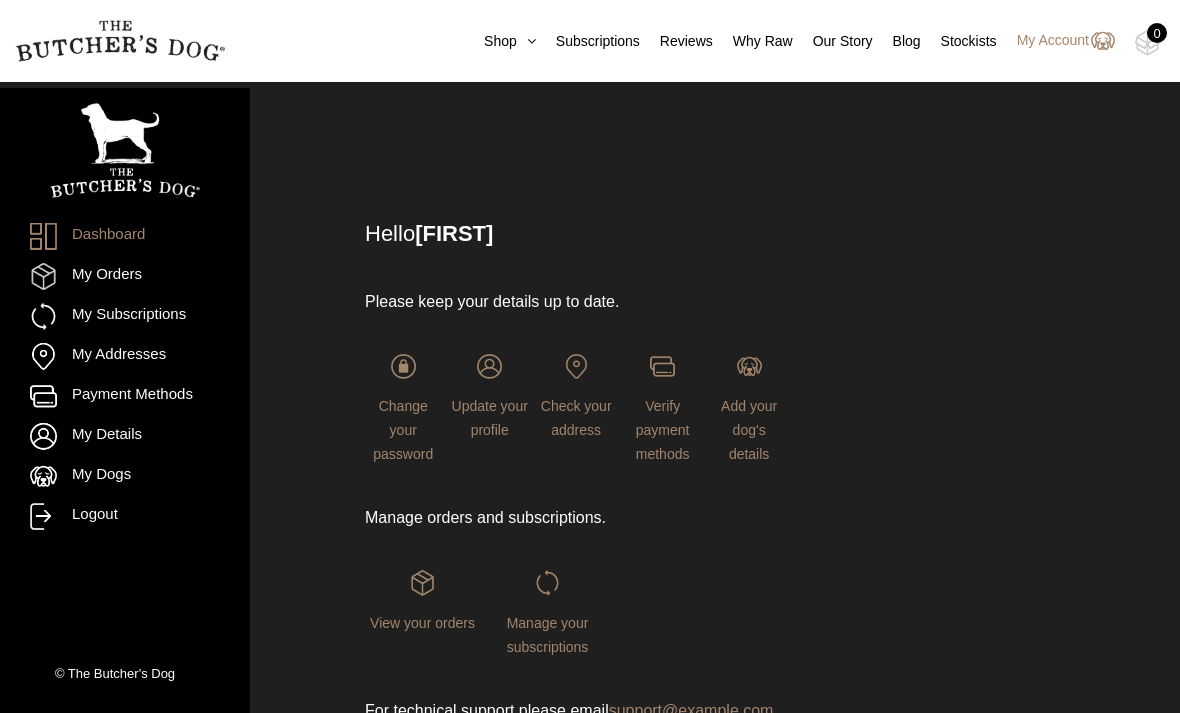 click at bounding box center (0, 0) 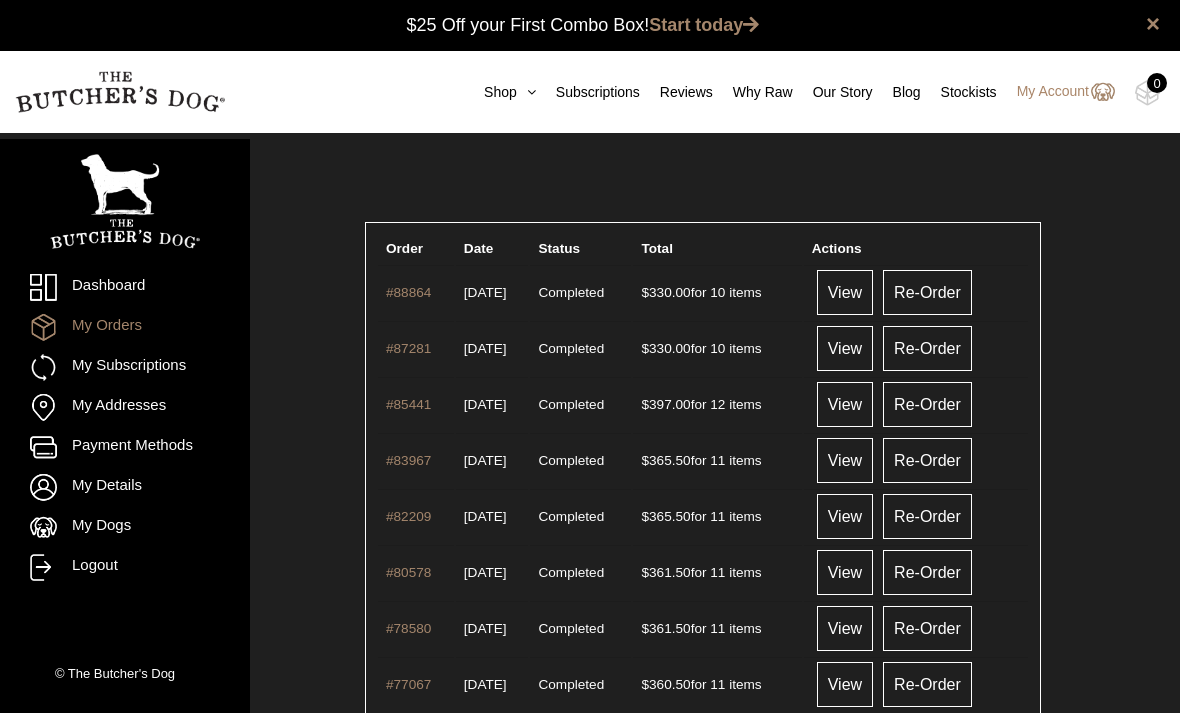 scroll, scrollTop: 0, scrollLeft: 0, axis: both 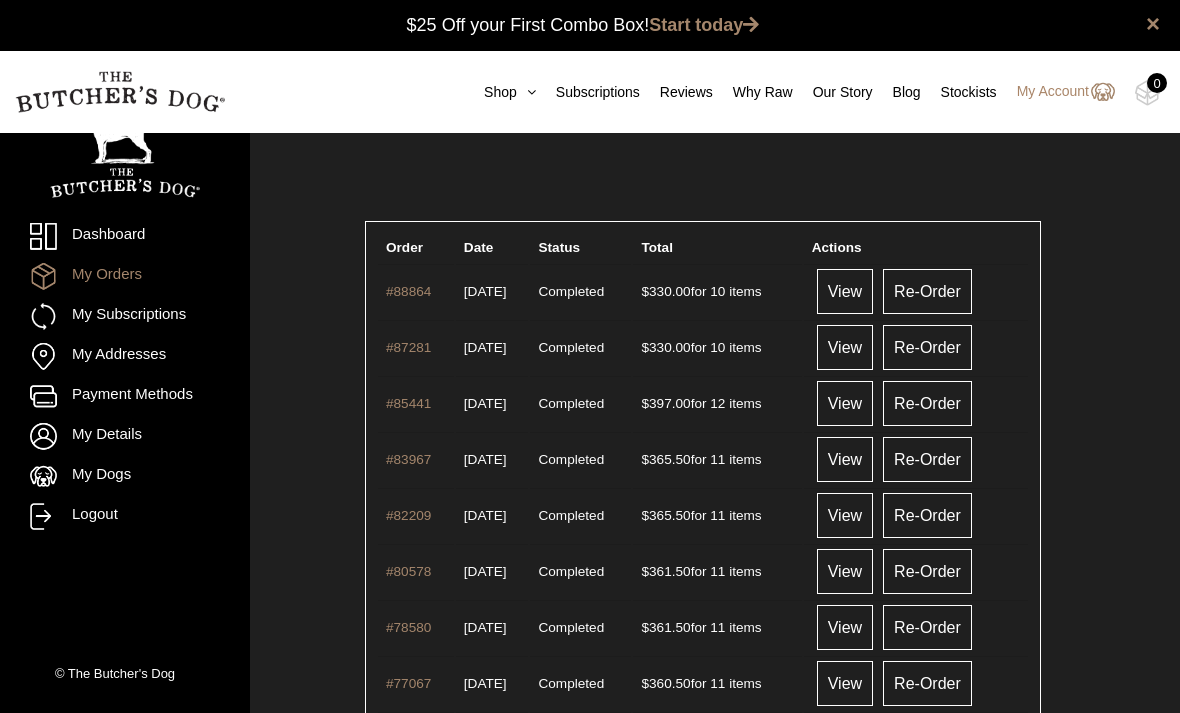 click on "View" at bounding box center [845, 291] 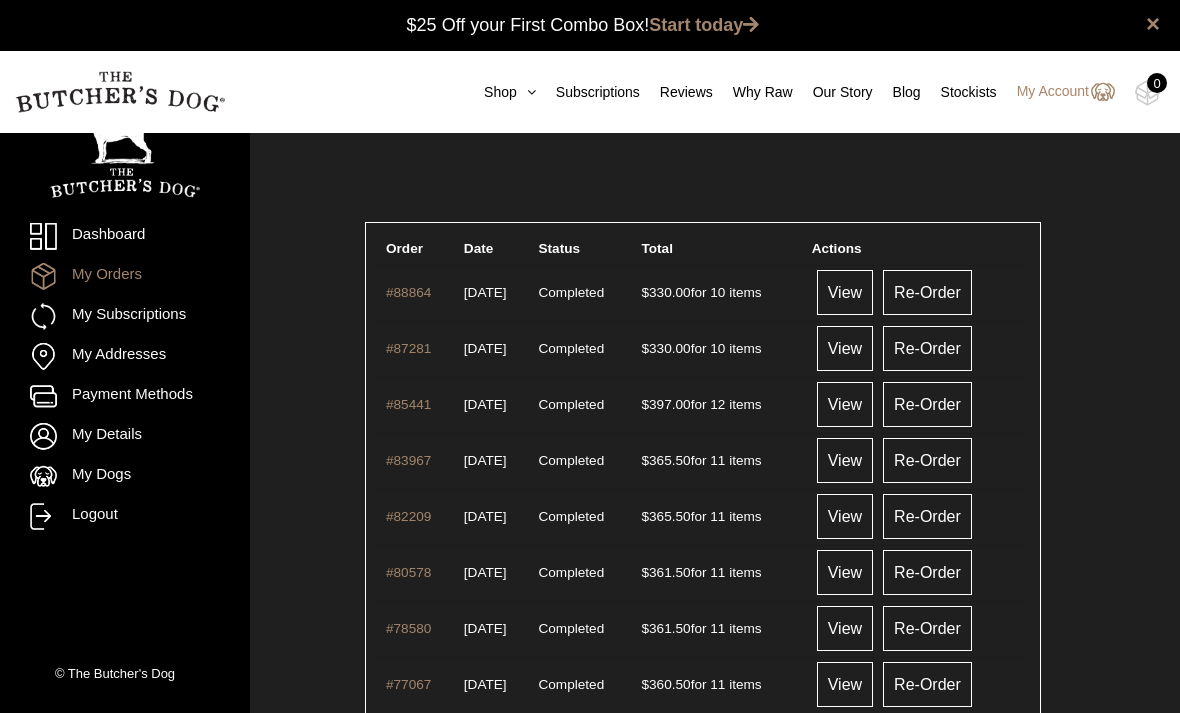 scroll, scrollTop: 1, scrollLeft: 0, axis: vertical 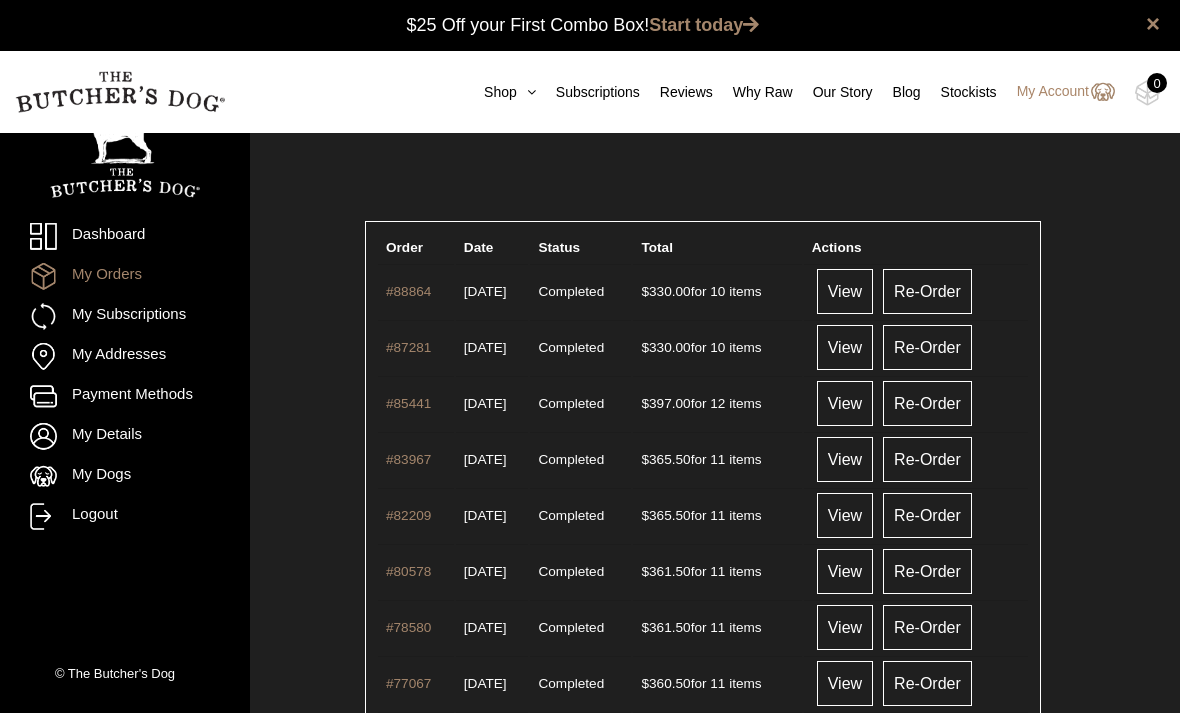click on "Shop" at bounding box center (500, 92) 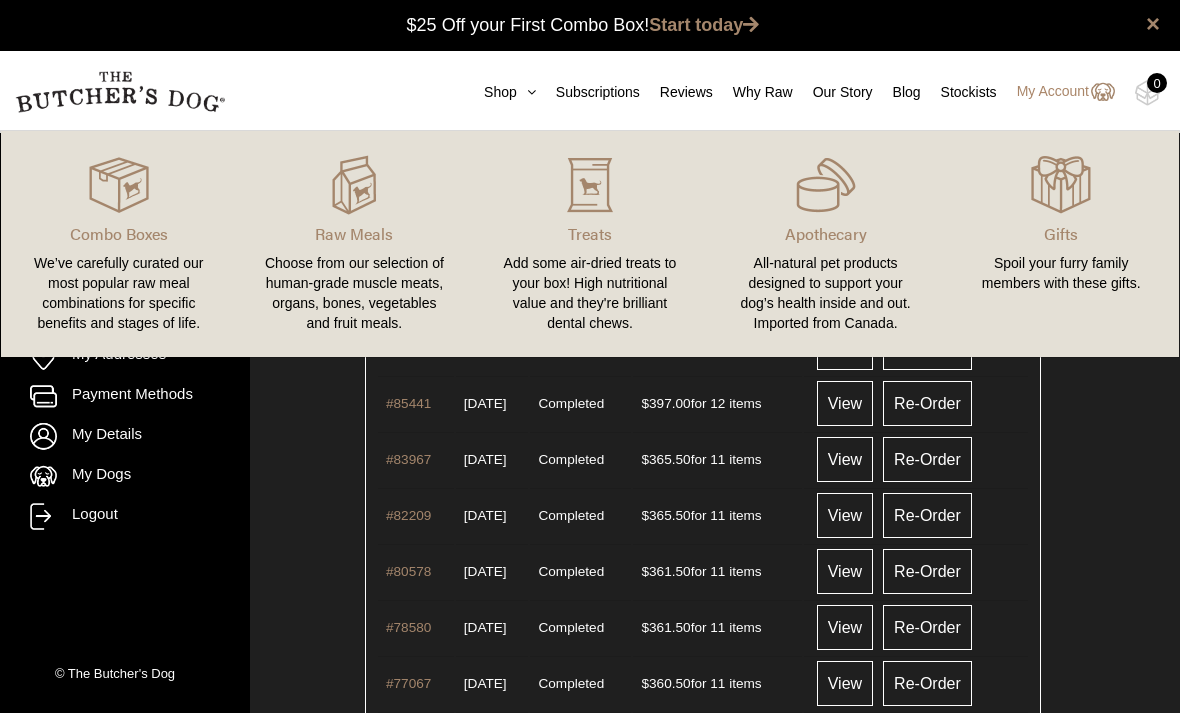 click on "Shop" at bounding box center (500, 92) 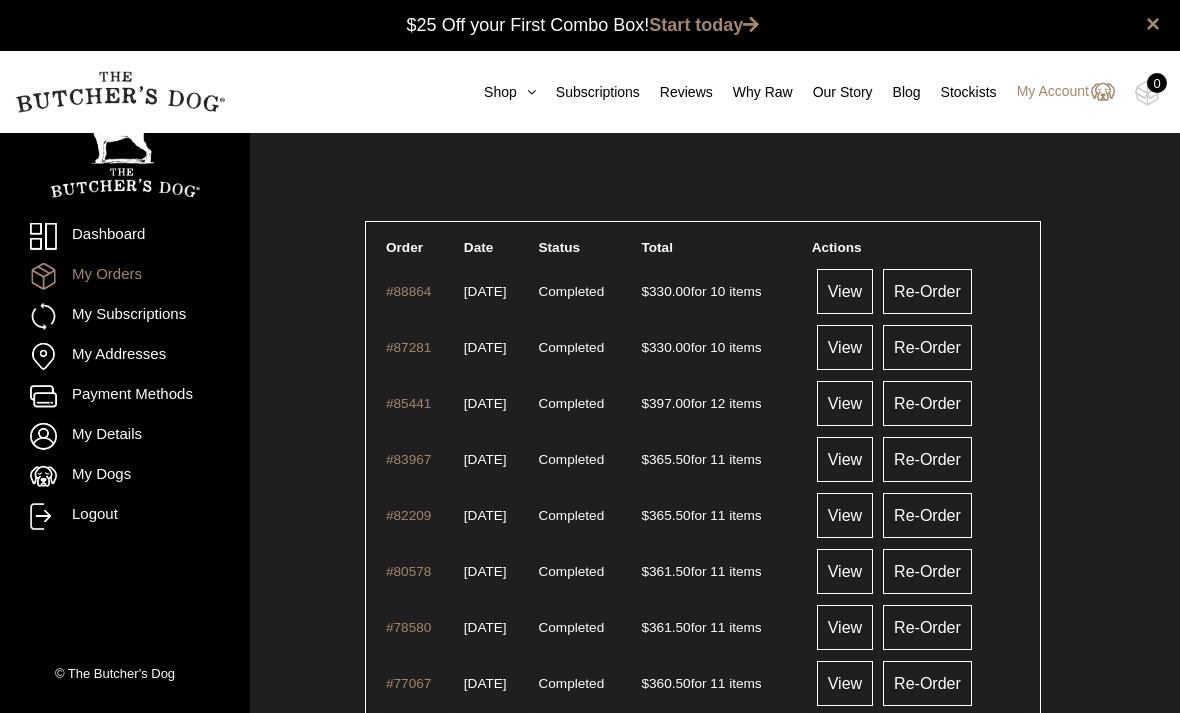 click at bounding box center (526, 92) 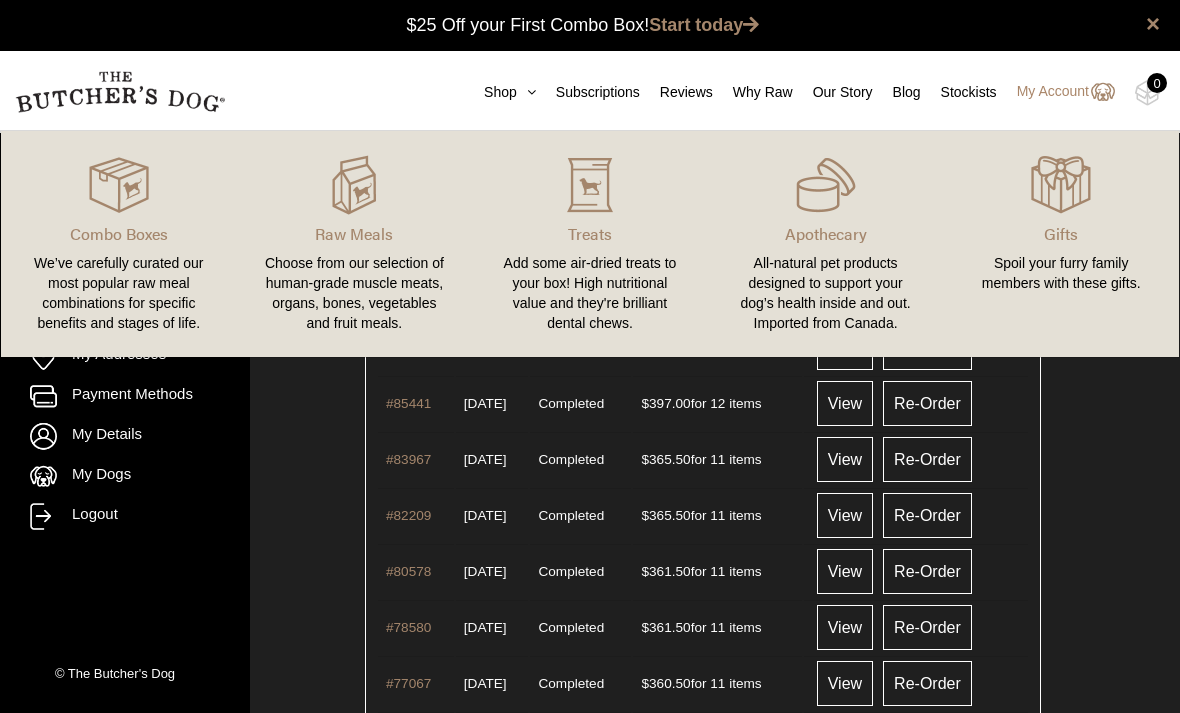 click on "Choose from our selection of human-grade muscle meats,
organs, bones, vegetables and fruit meals." at bounding box center [355, 293] 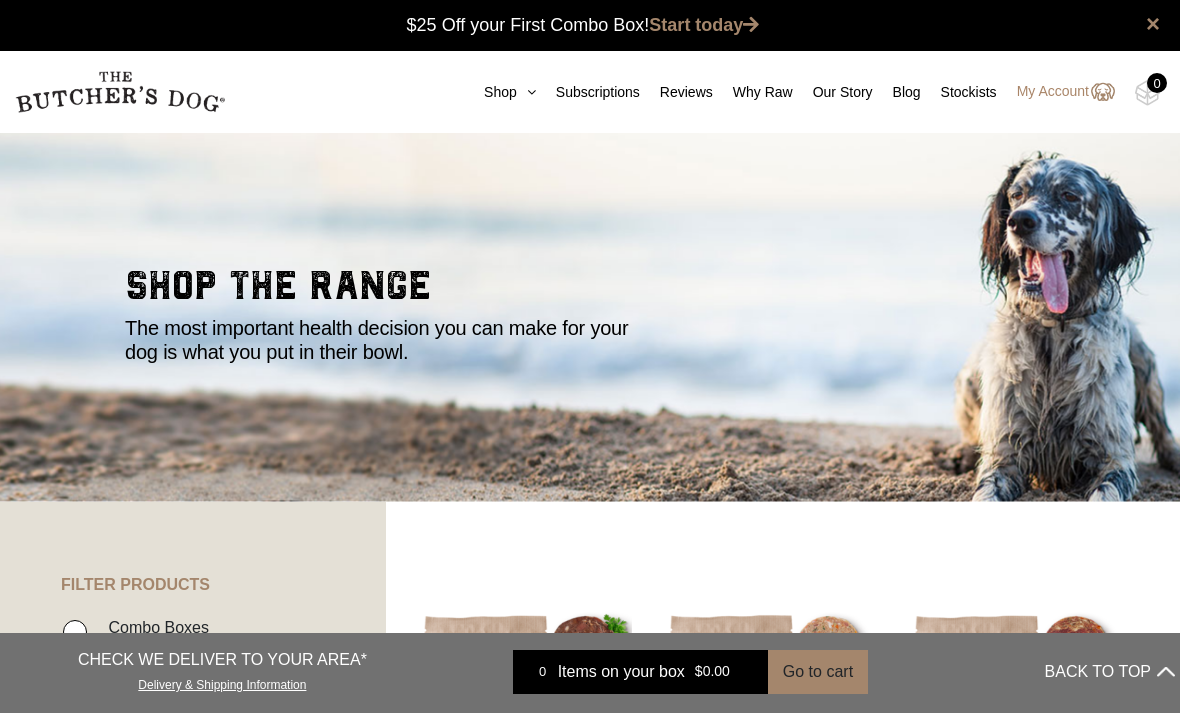 scroll, scrollTop: 0, scrollLeft: 0, axis: both 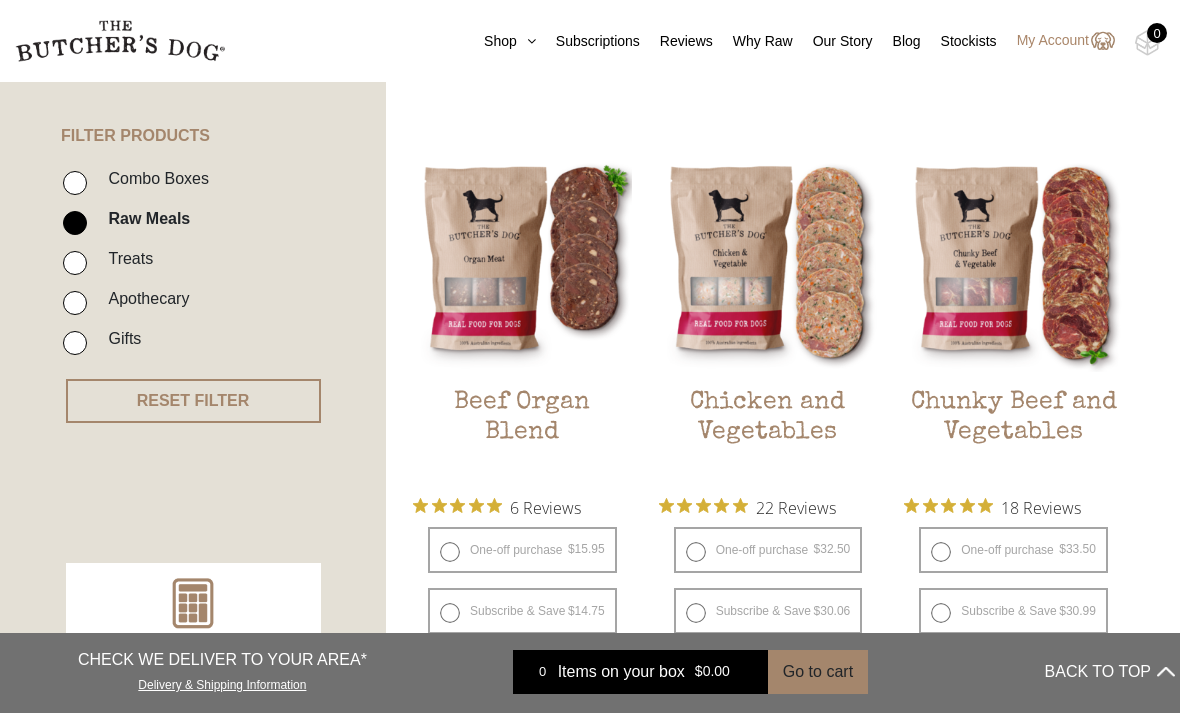 click on "One-off purchase  $ 32.50   —  or subscribe and save    7.5%" at bounding box center (768, 550) 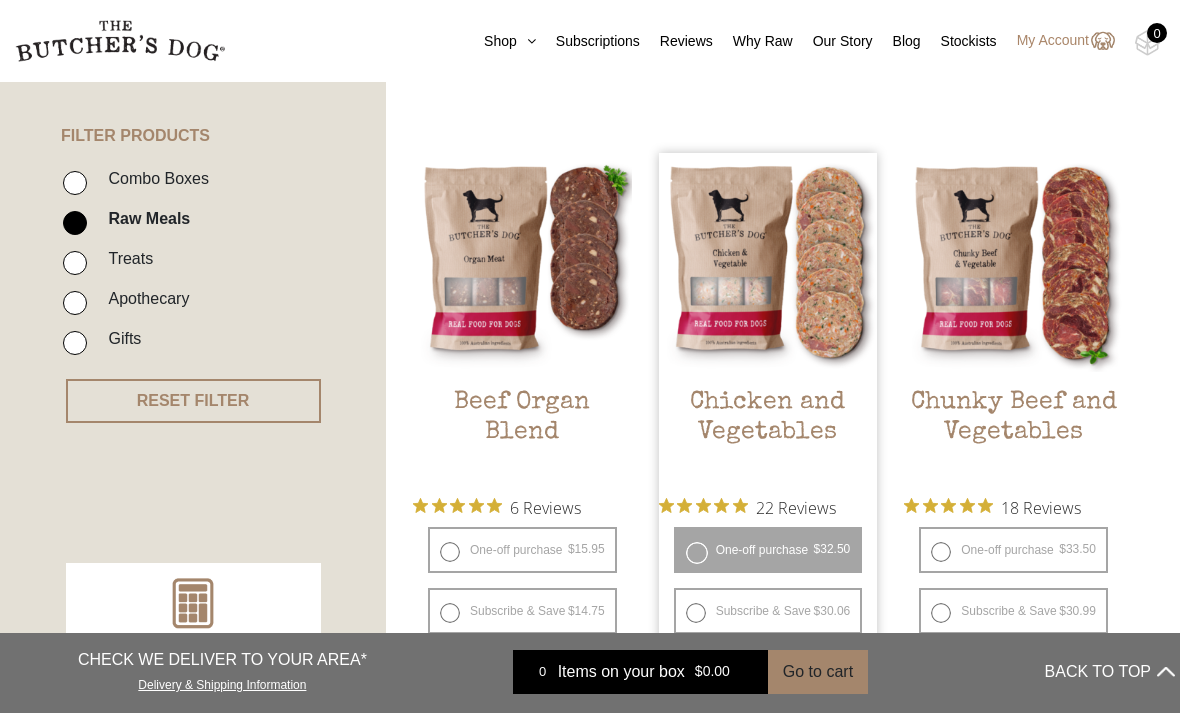 click on "Add item" at bounding box center (768, 669) 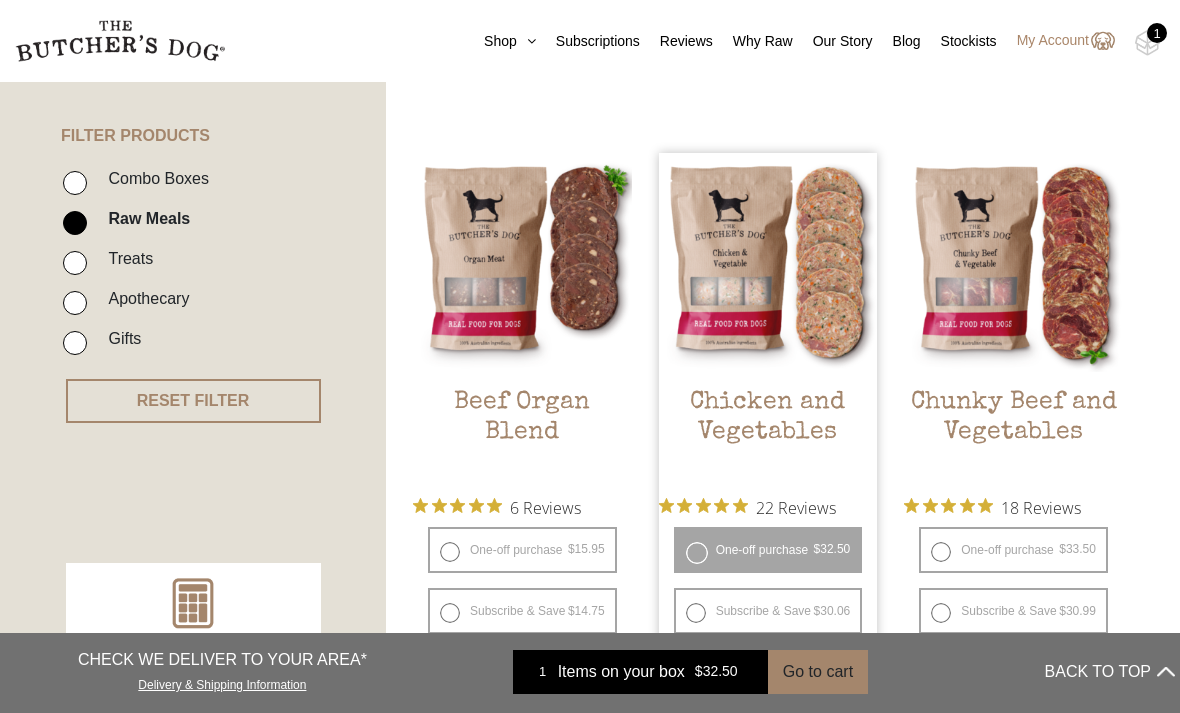 click on "Add item" at bounding box center (0, 0) 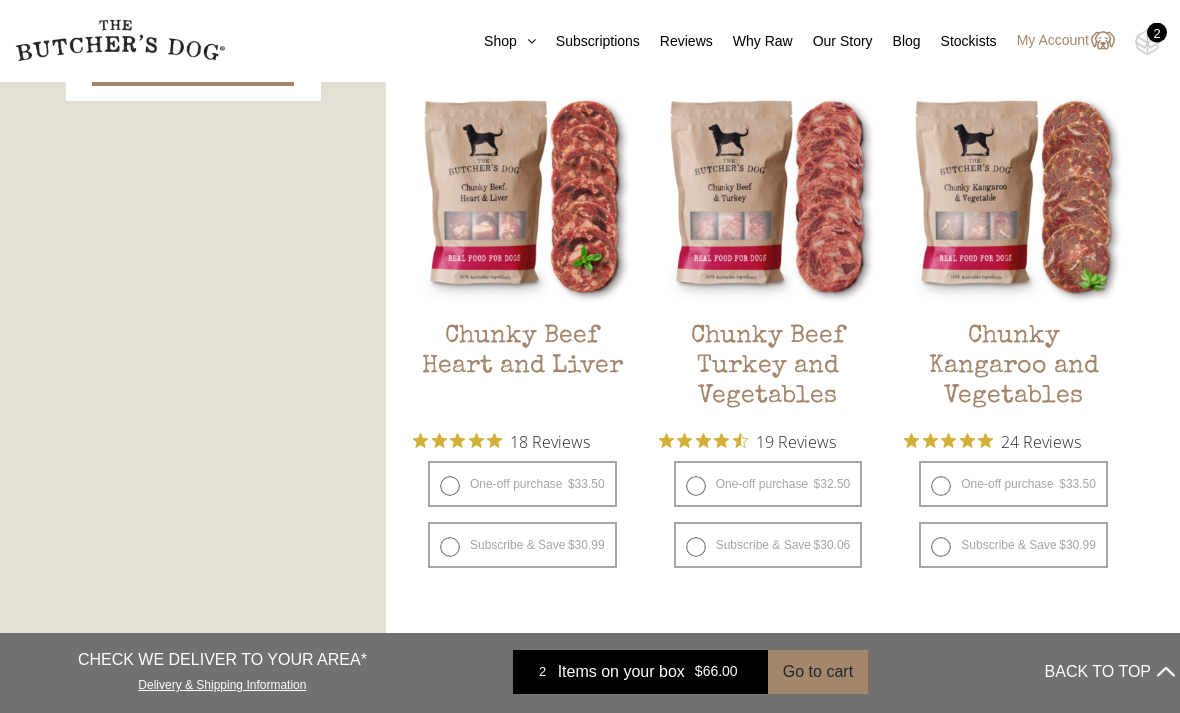 scroll, scrollTop: 1118, scrollLeft: 0, axis: vertical 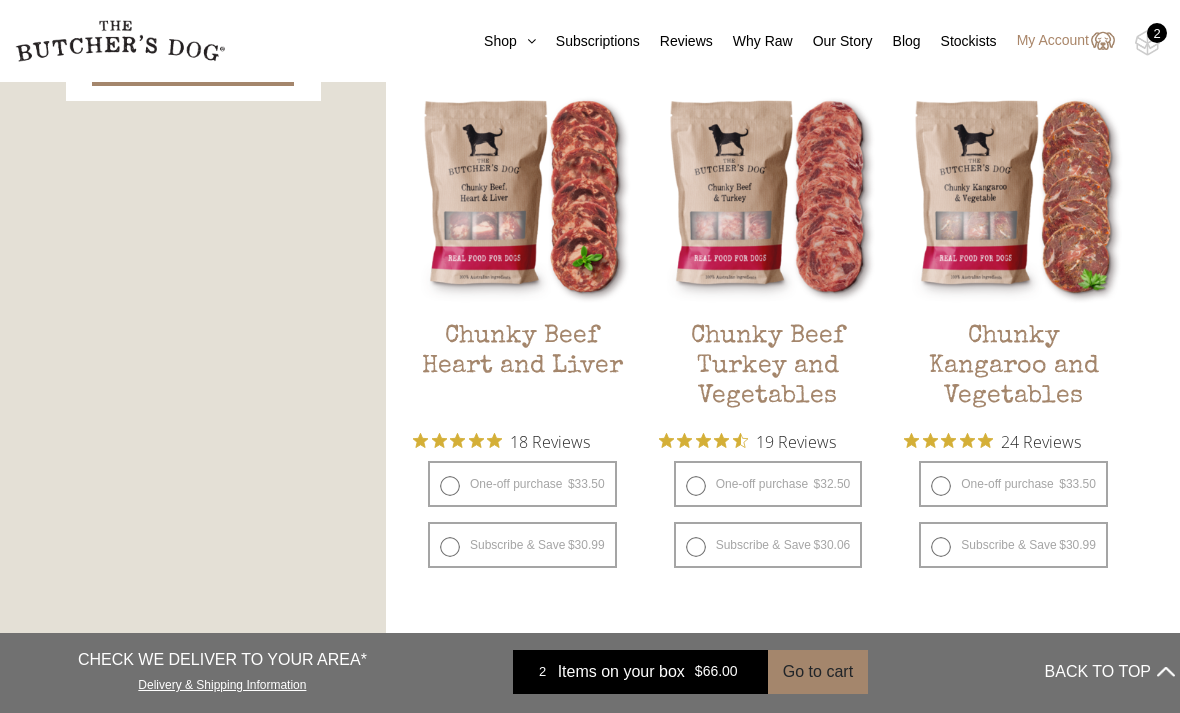 click on "One-off purchase  $ 32.50   —  or subscribe and save    7.5%" at bounding box center (768, 484) 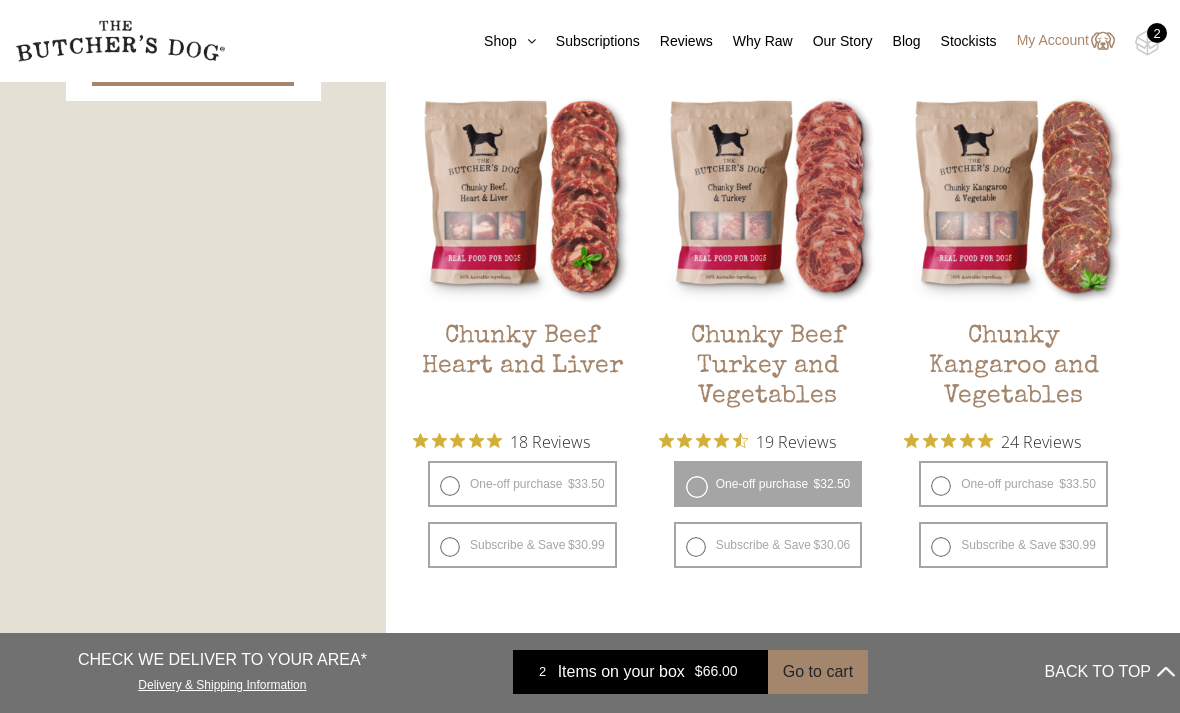 radio on "false" 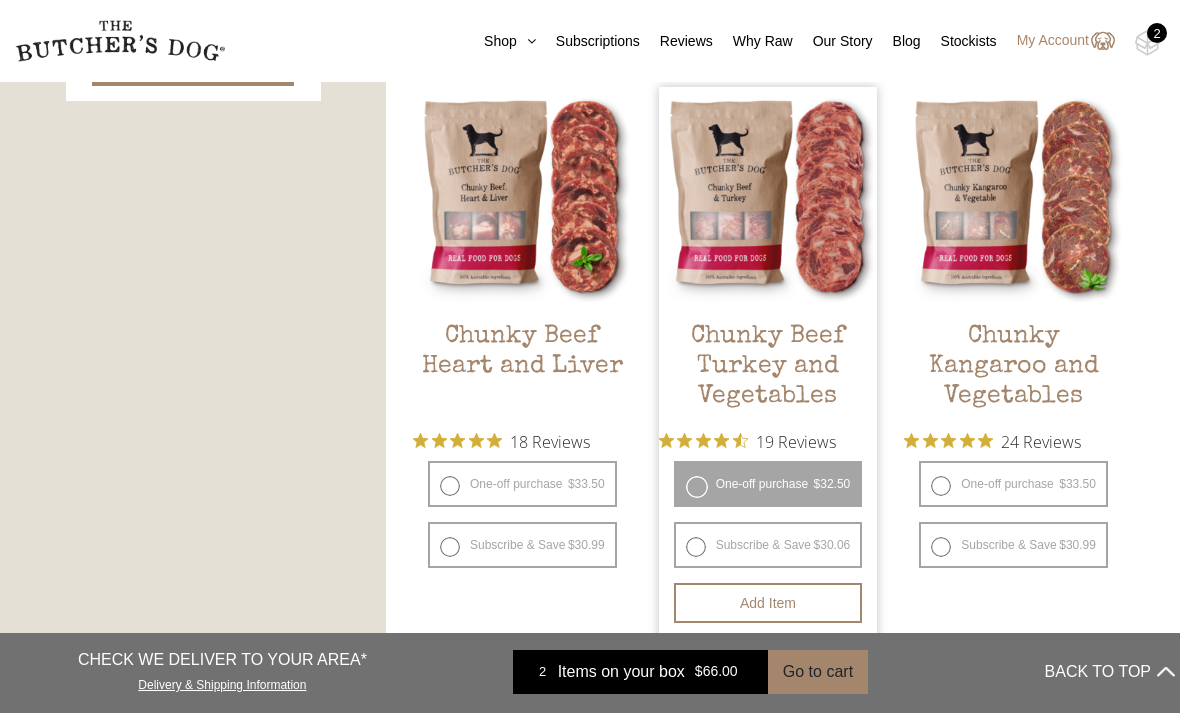 click on "Add item" at bounding box center (768, 603) 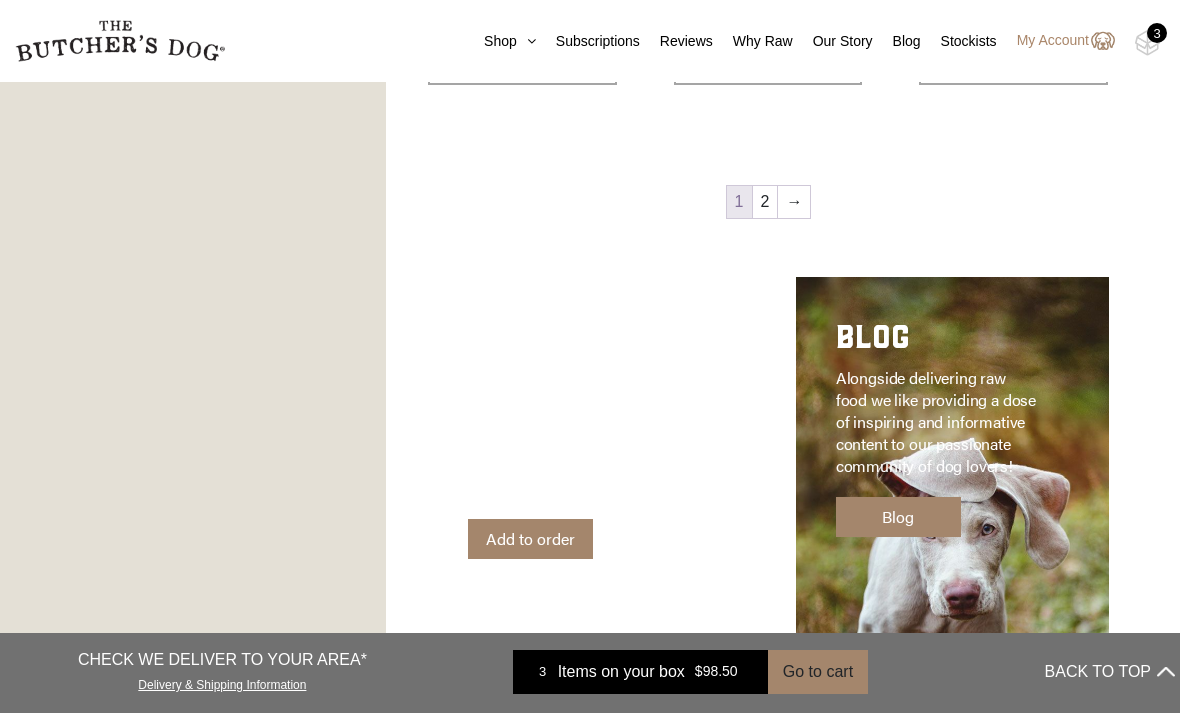 scroll, scrollTop: 2771, scrollLeft: 0, axis: vertical 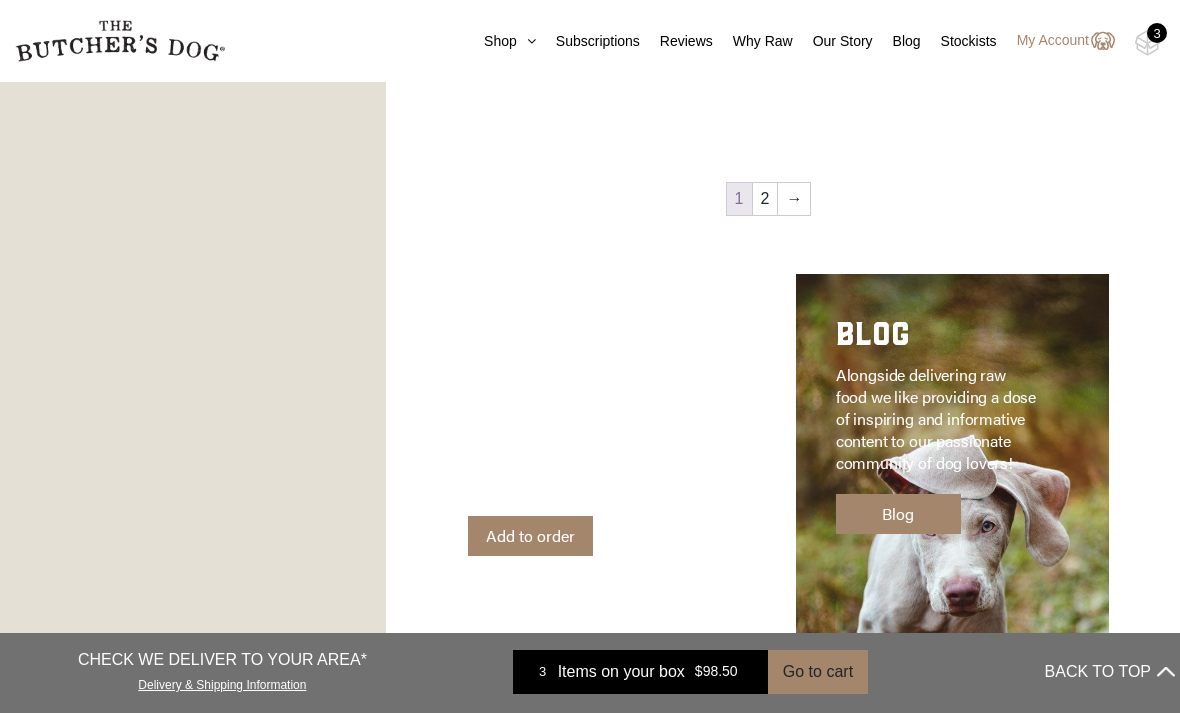 click on "2" at bounding box center [765, 199] 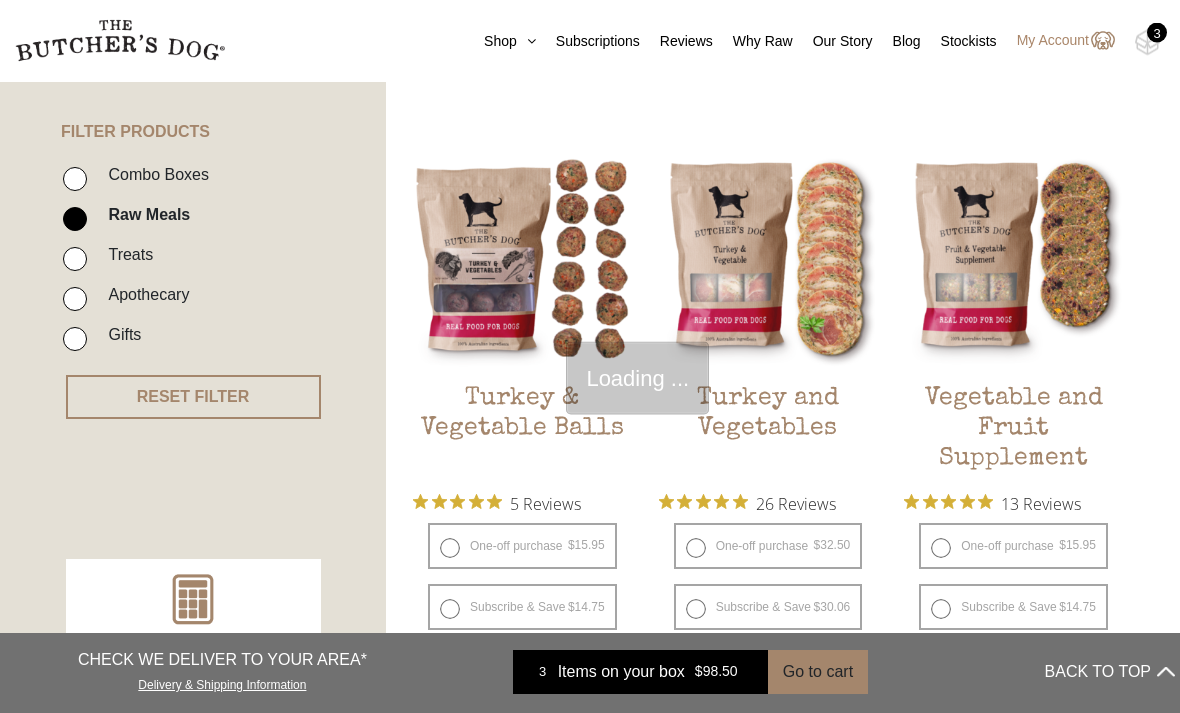 scroll, scrollTop: 452, scrollLeft: 0, axis: vertical 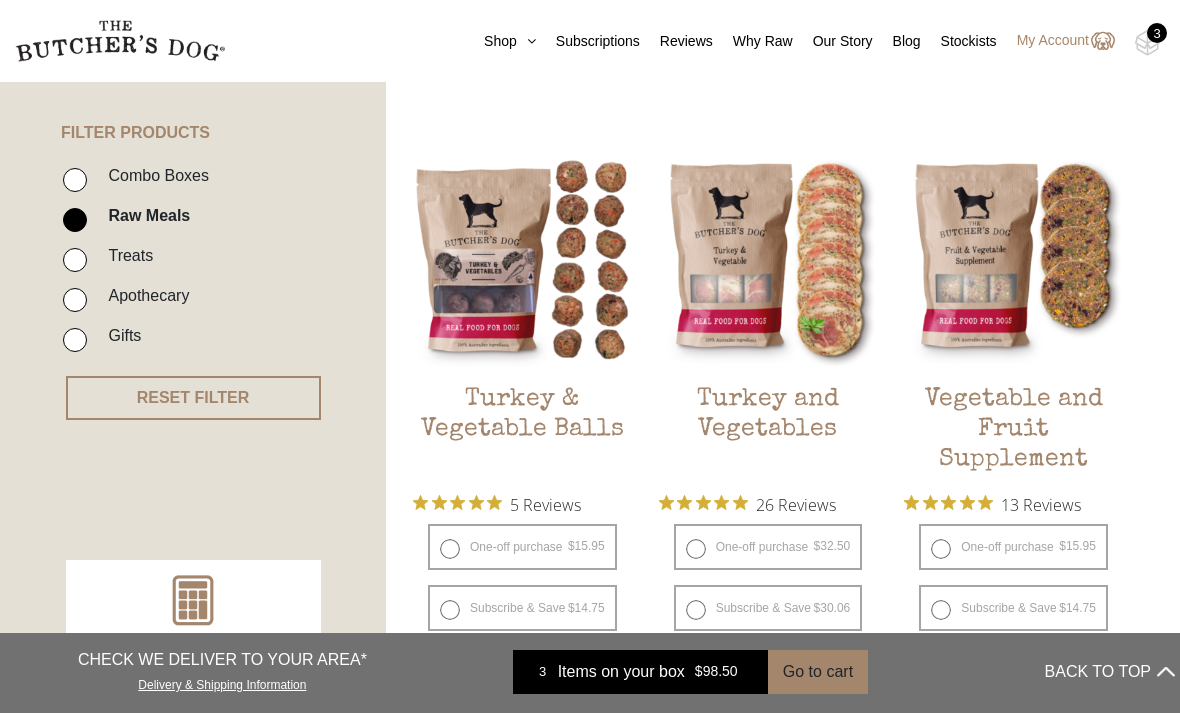 click on "Apothecary" at bounding box center [143, 295] 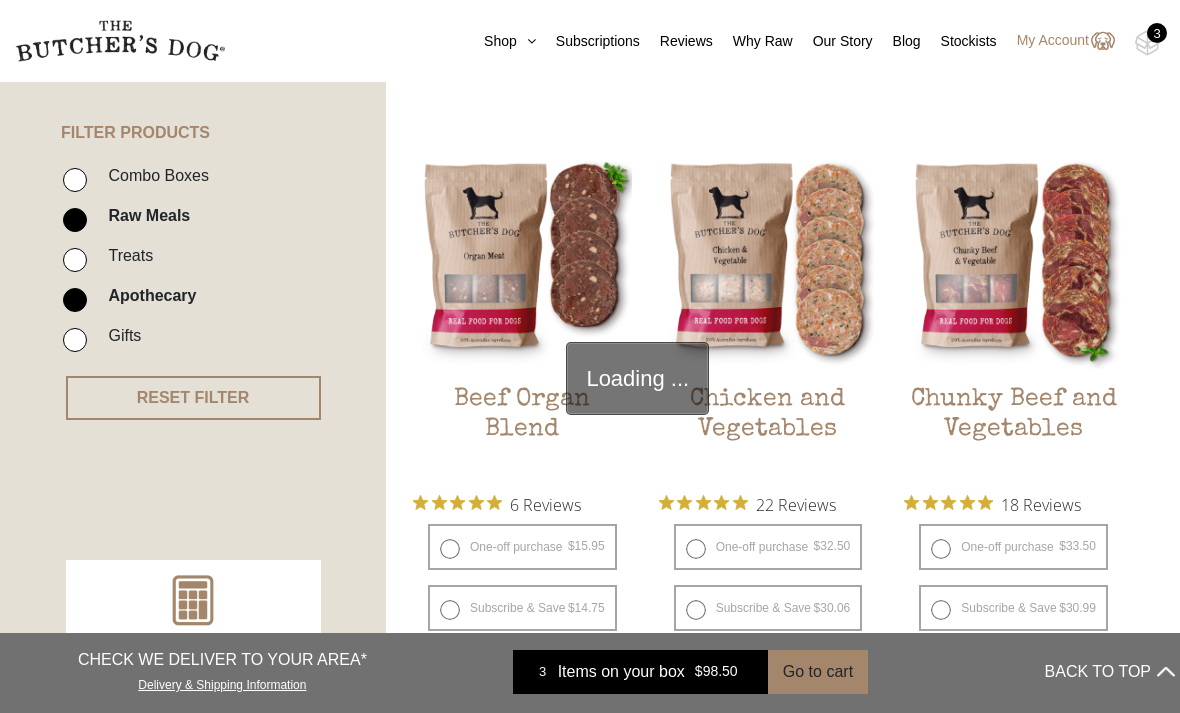 click on "Treats" at bounding box center (75, 260) 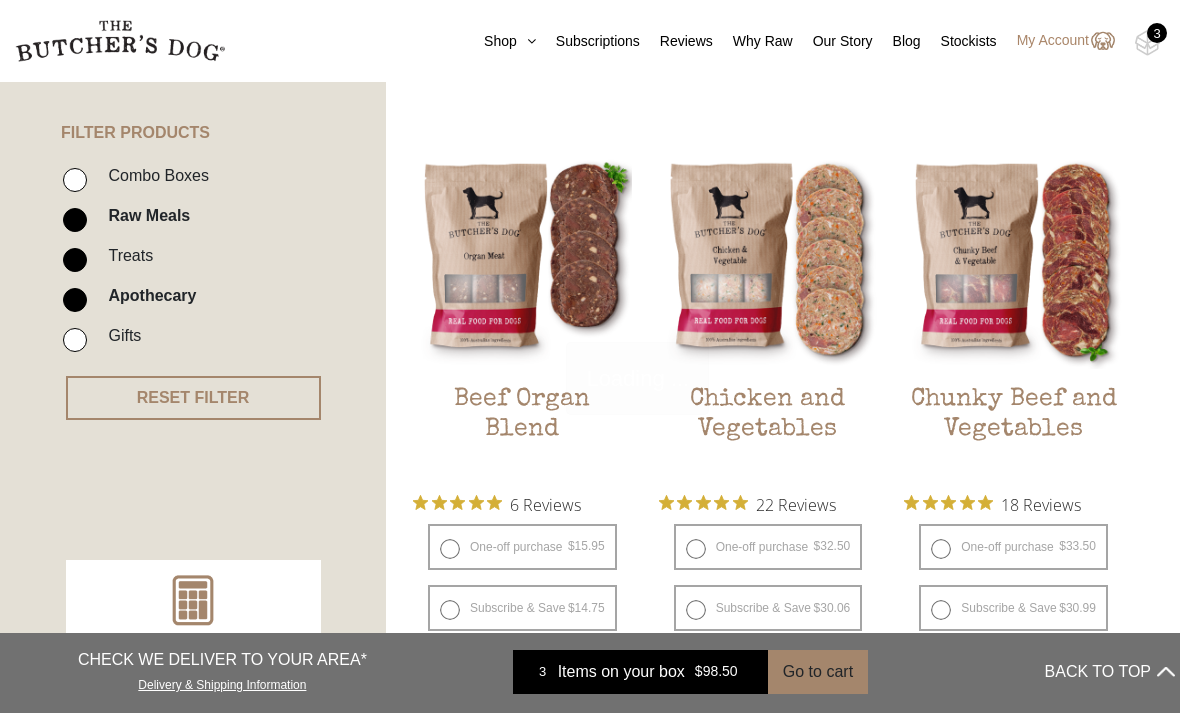 click on "Apothecary" at bounding box center [75, 300] 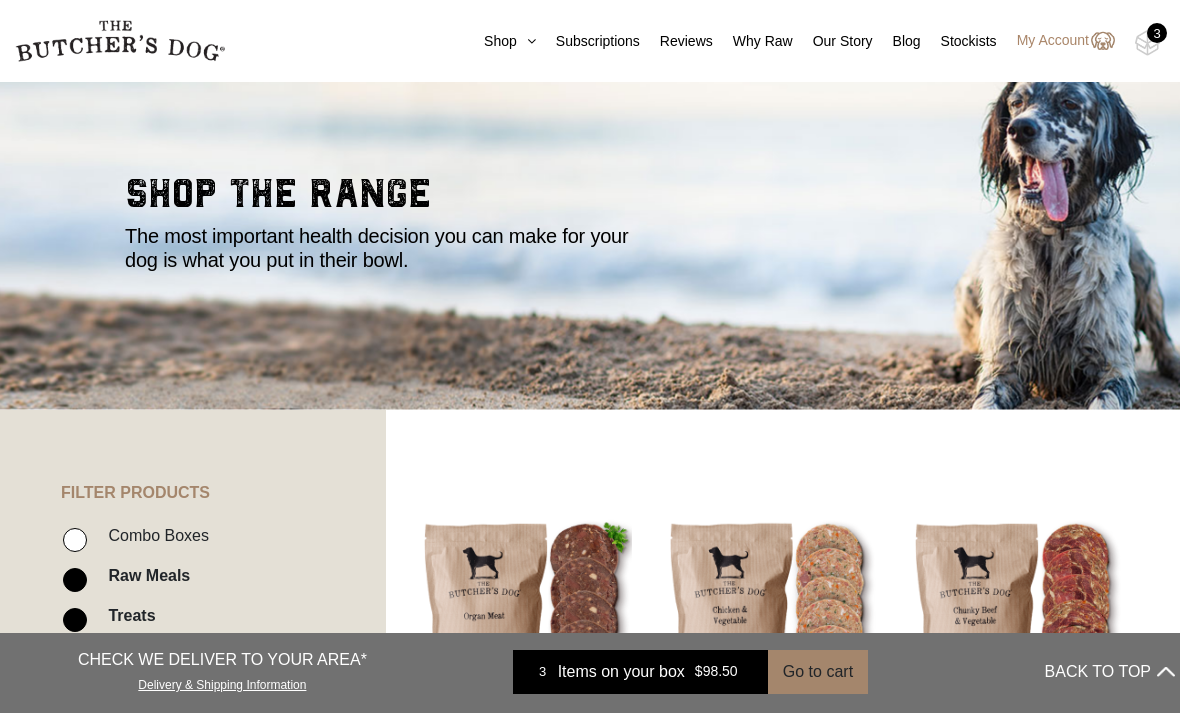 scroll, scrollTop: 0, scrollLeft: 0, axis: both 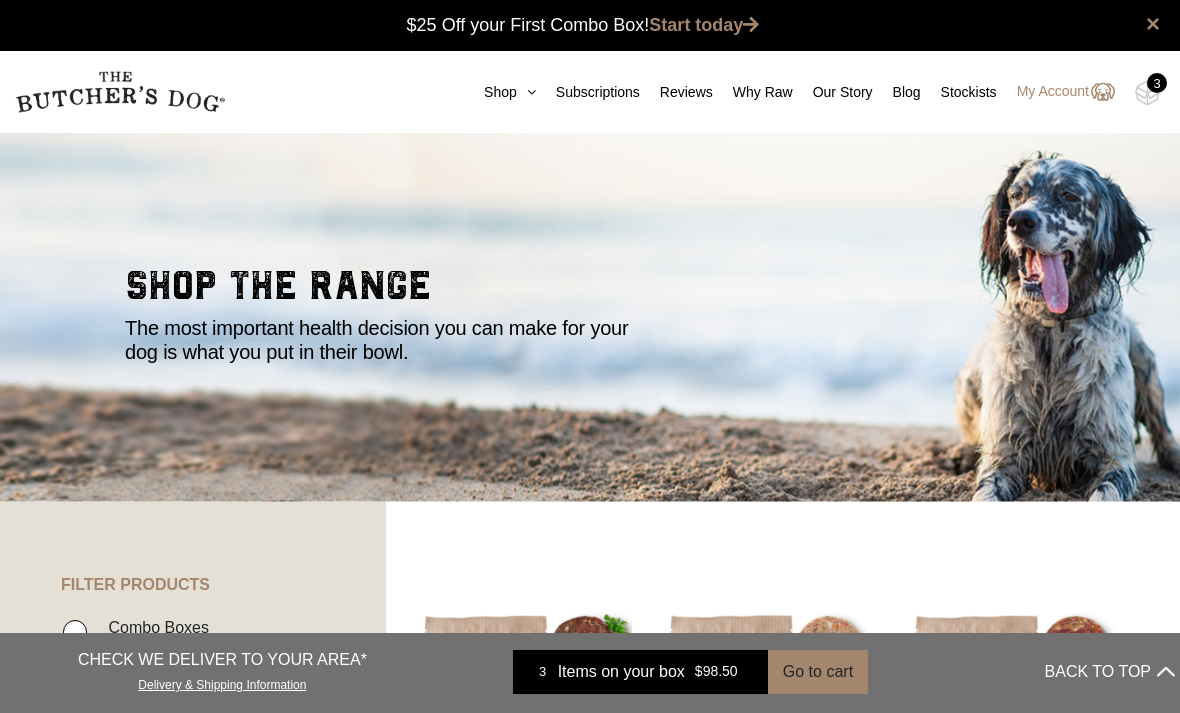 click at bounding box center (526, 92) 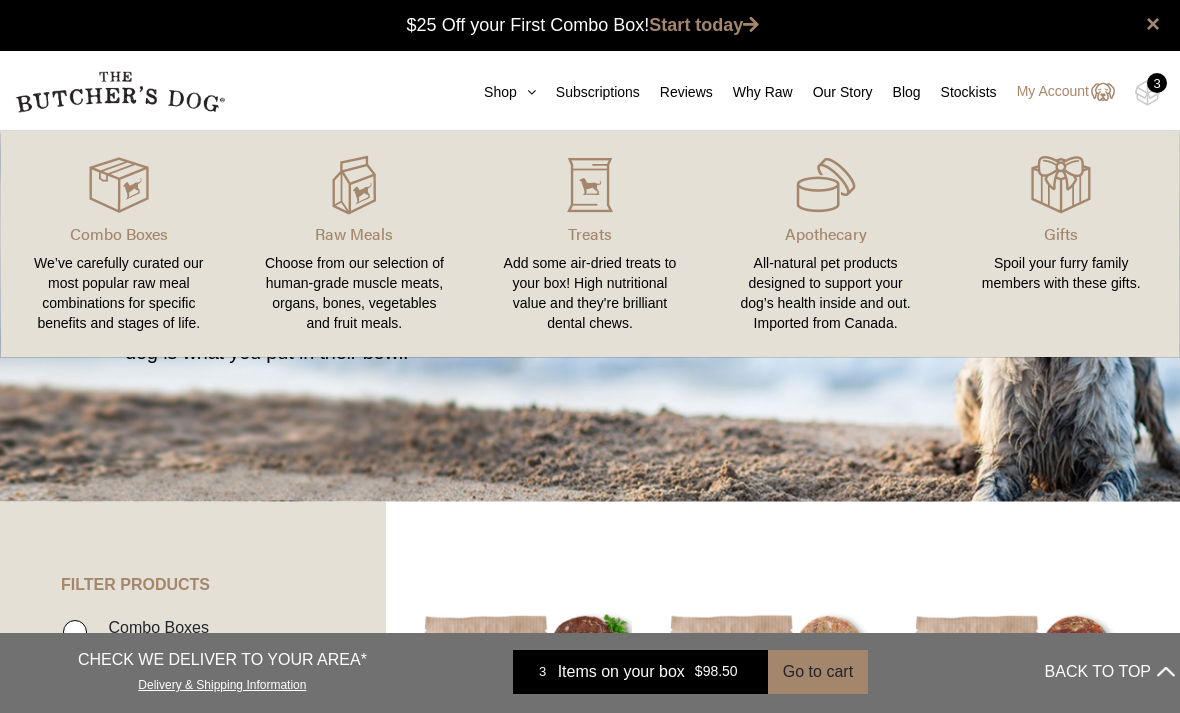 click on "Choose from our selection of human-grade muscle meats,
organs, bones, vegetables and fruit meals." at bounding box center (355, 293) 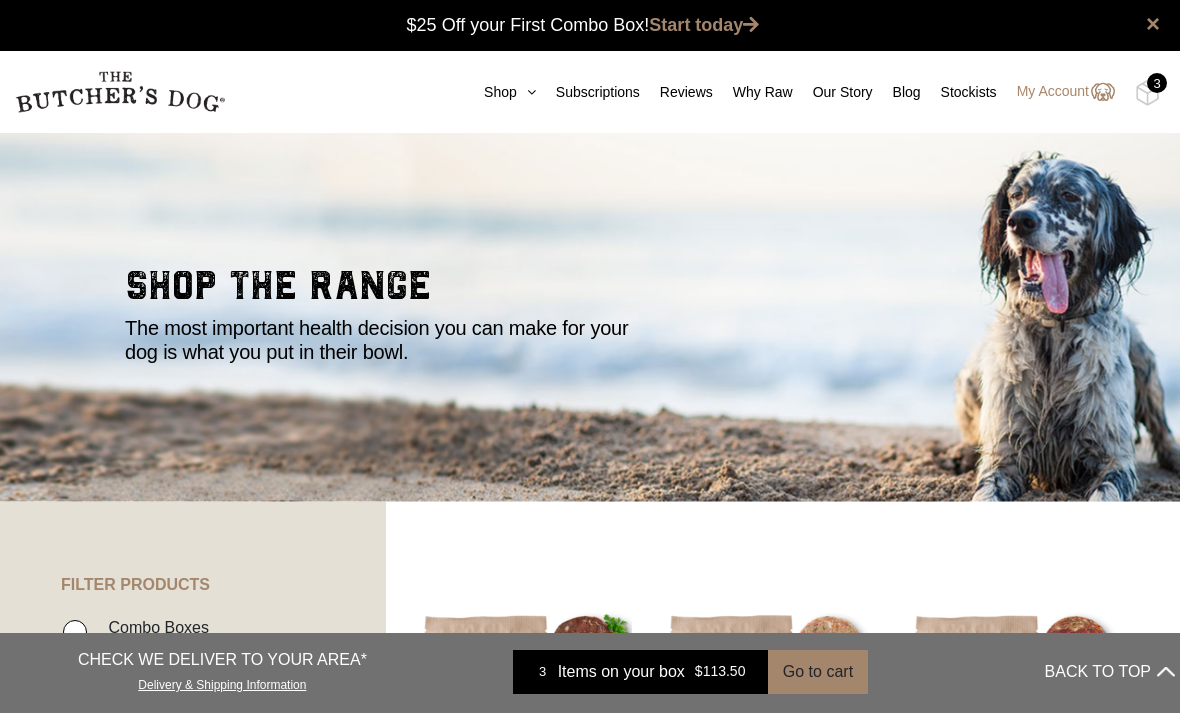 scroll, scrollTop: 0, scrollLeft: 0, axis: both 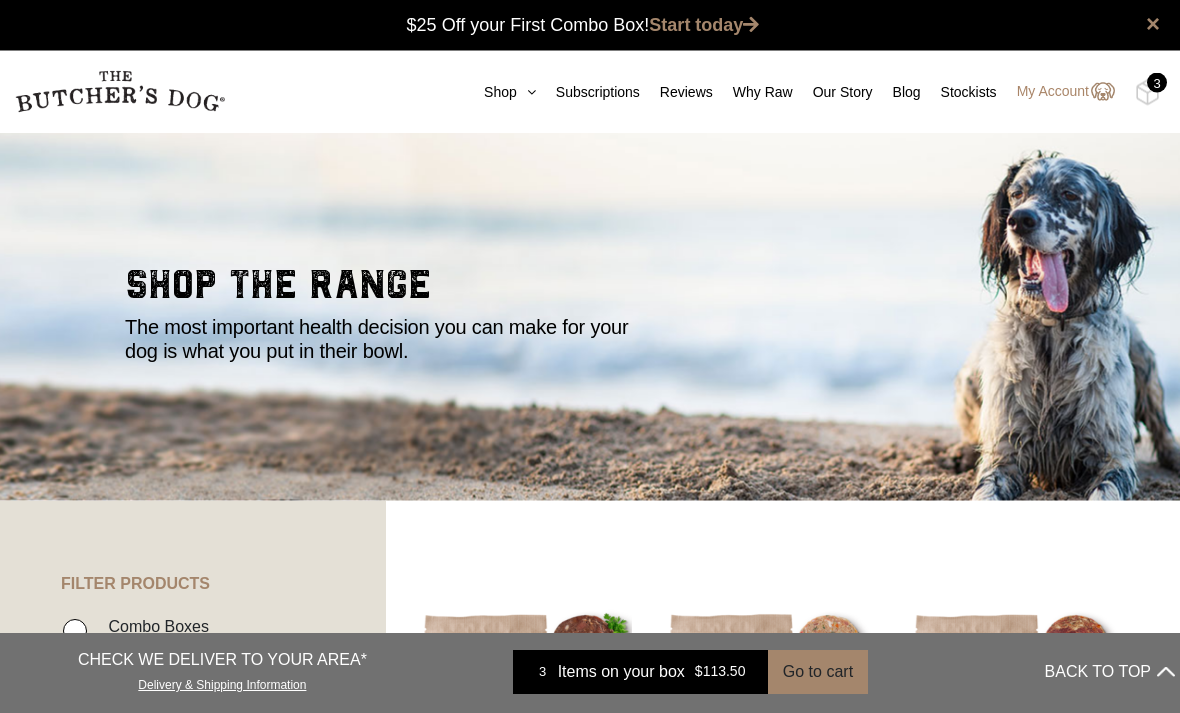 click on "Shop" at bounding box center [500, 92] 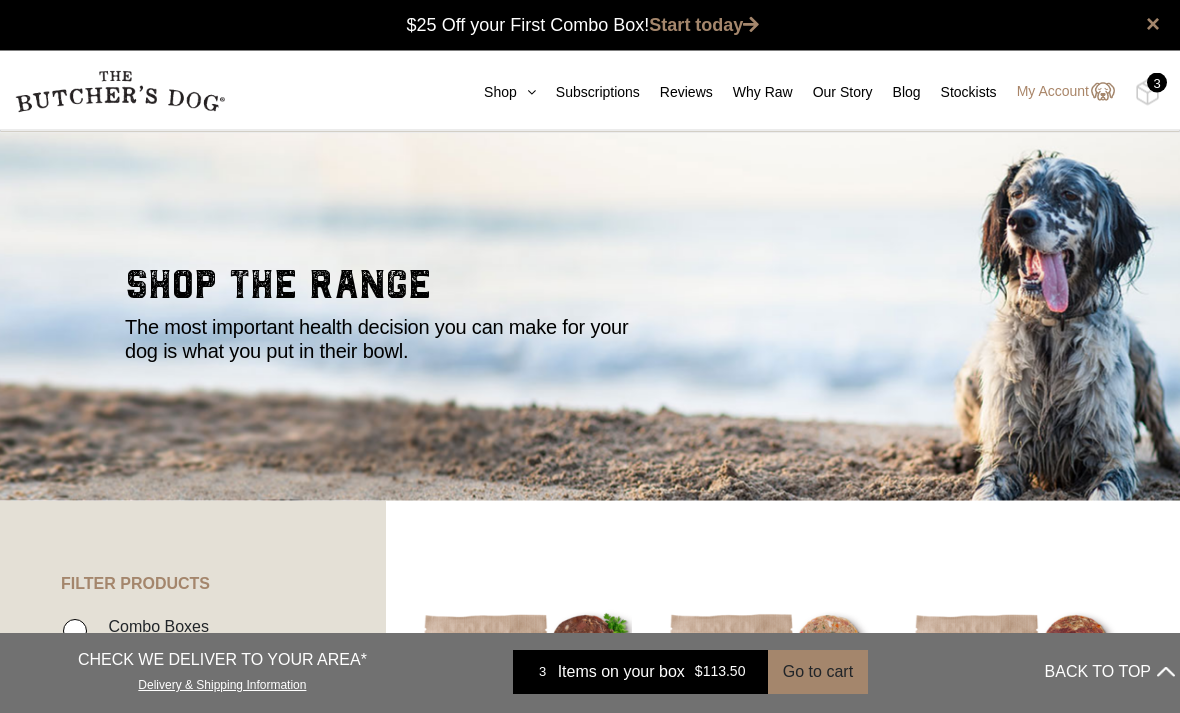scroll, scrollTop: 1, scrollLeft: 0, axis: vertical 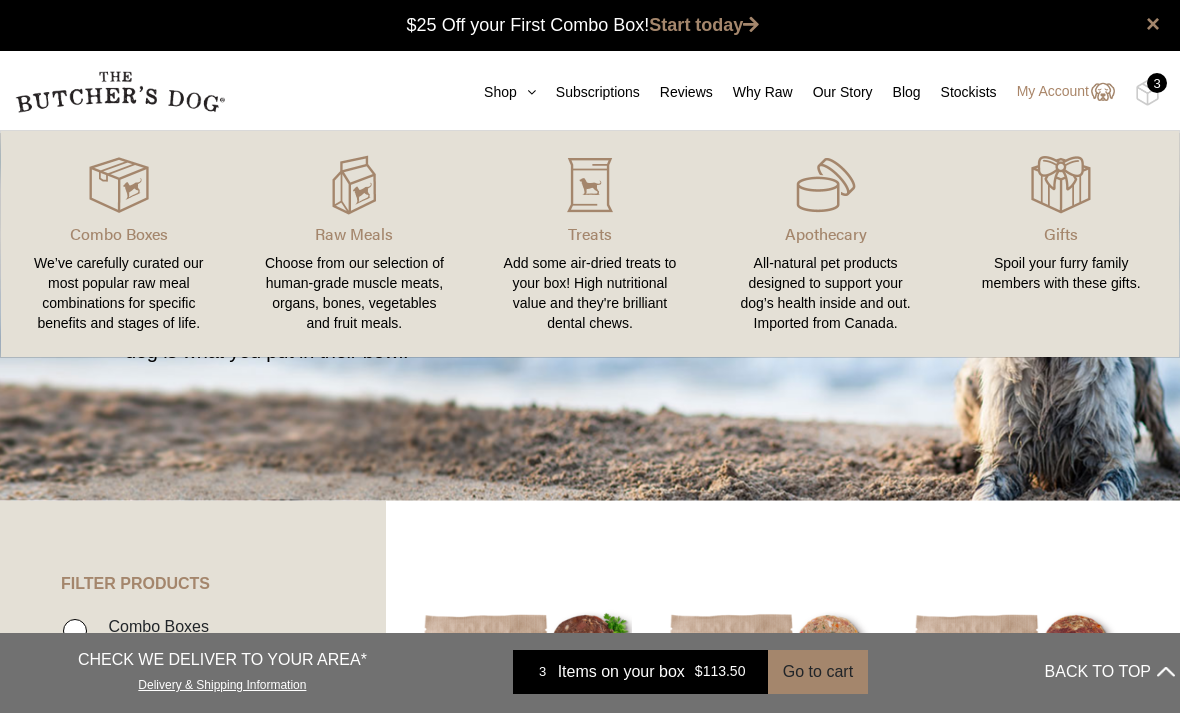 click on "Add some air-dried treats to your box! High nutritional
value and they're brilliant dental chews." at bounding box center (590, 293) 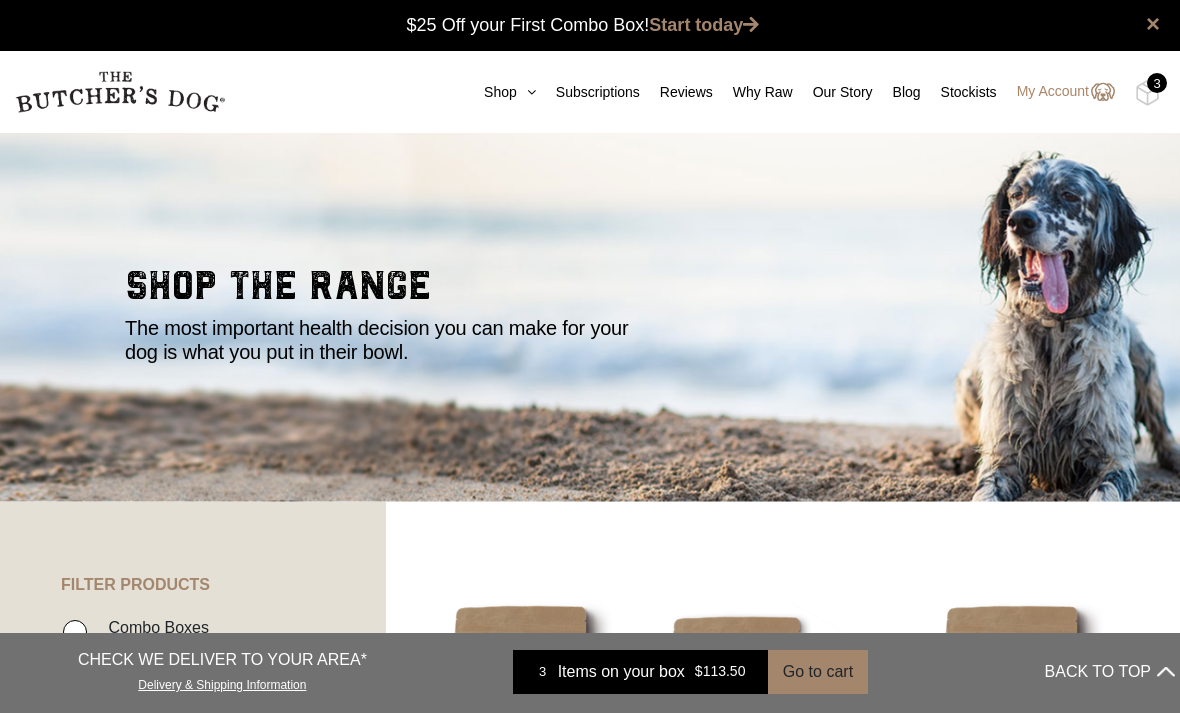 scroll, scrollTop: 0, scrollLeft: 0, axis: both 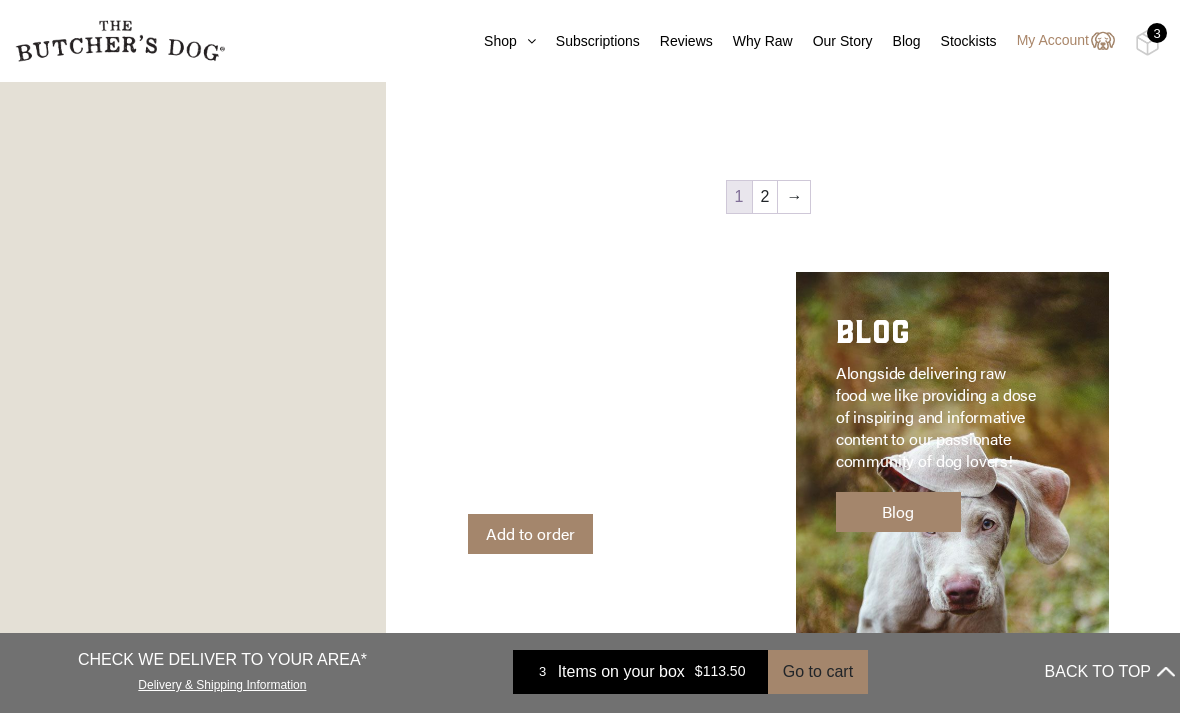 click on "Clear All FILTER PRODUCTS: Treats
Showing 1–12 of 14 results
Default sorting
Sort by popularity
Sort by latest
Sort by price: low to high
Sort by price: high to low
Beef Liver Treats
$ 17.45   —  or subscribe and save    7.5%
3 Reviews" at bounding box center [768, -610] 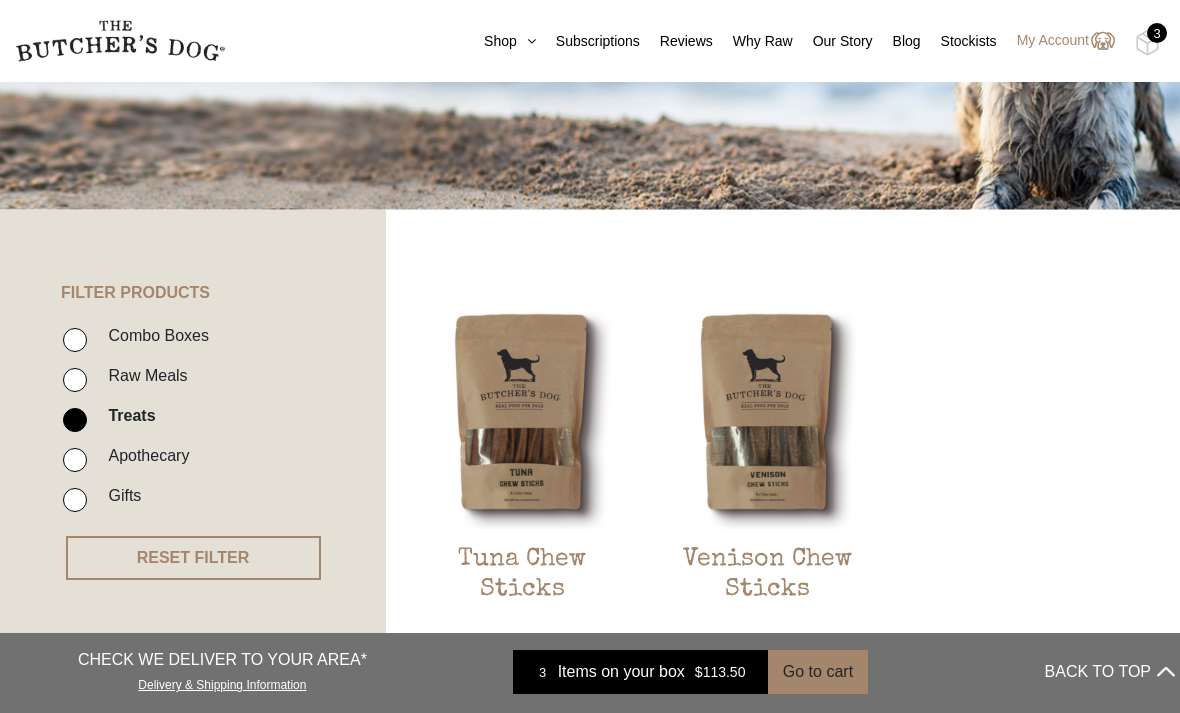 scroll, scrollTop: 0, scrollLeft: 0, axis: both 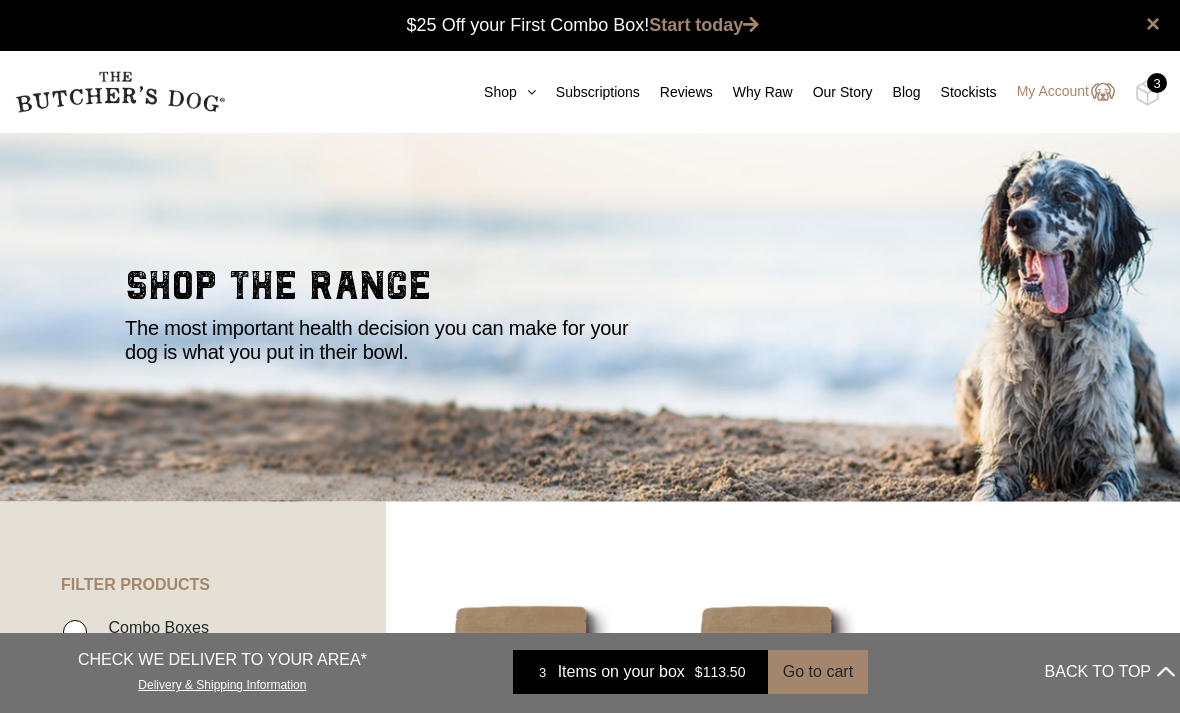 click on "Go to cart" at bounding box center [818, 672] 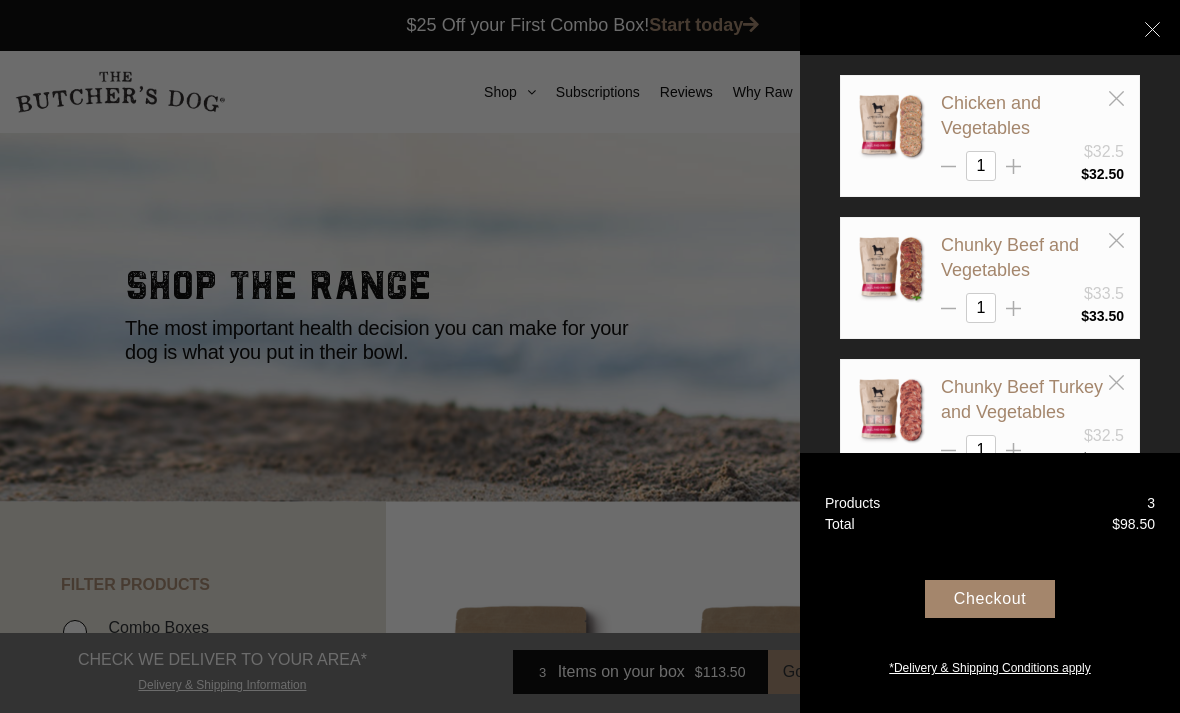 click 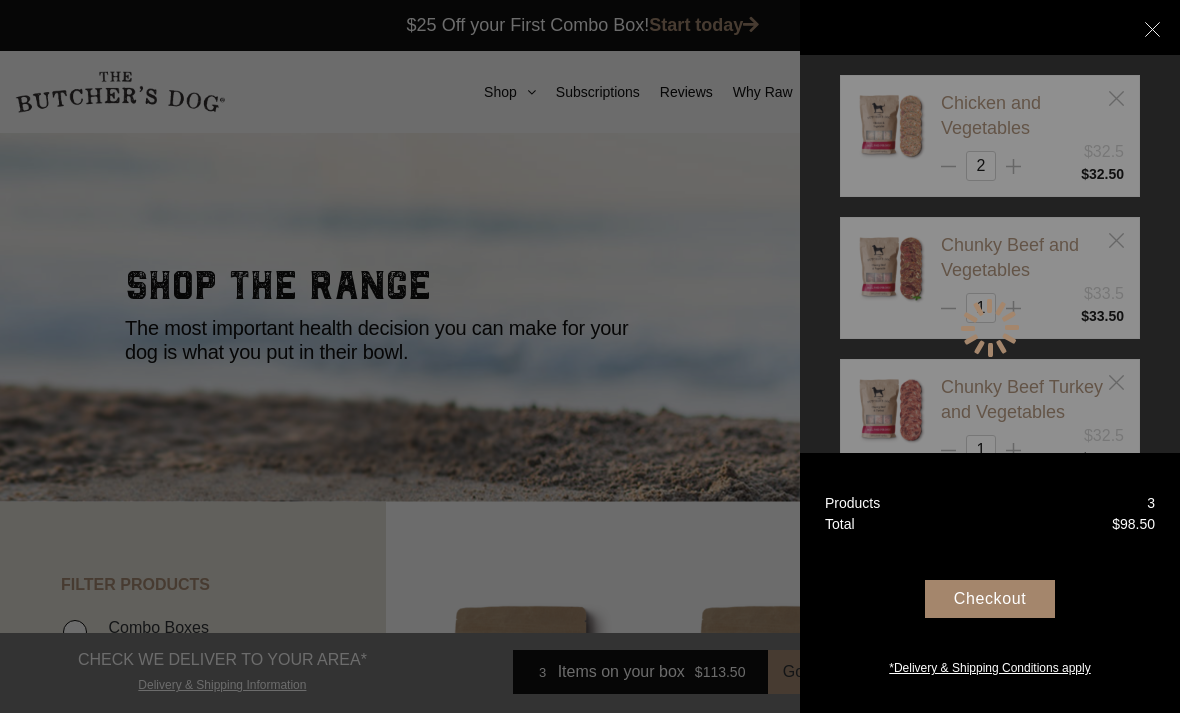 click at bounding box center [990, 328] 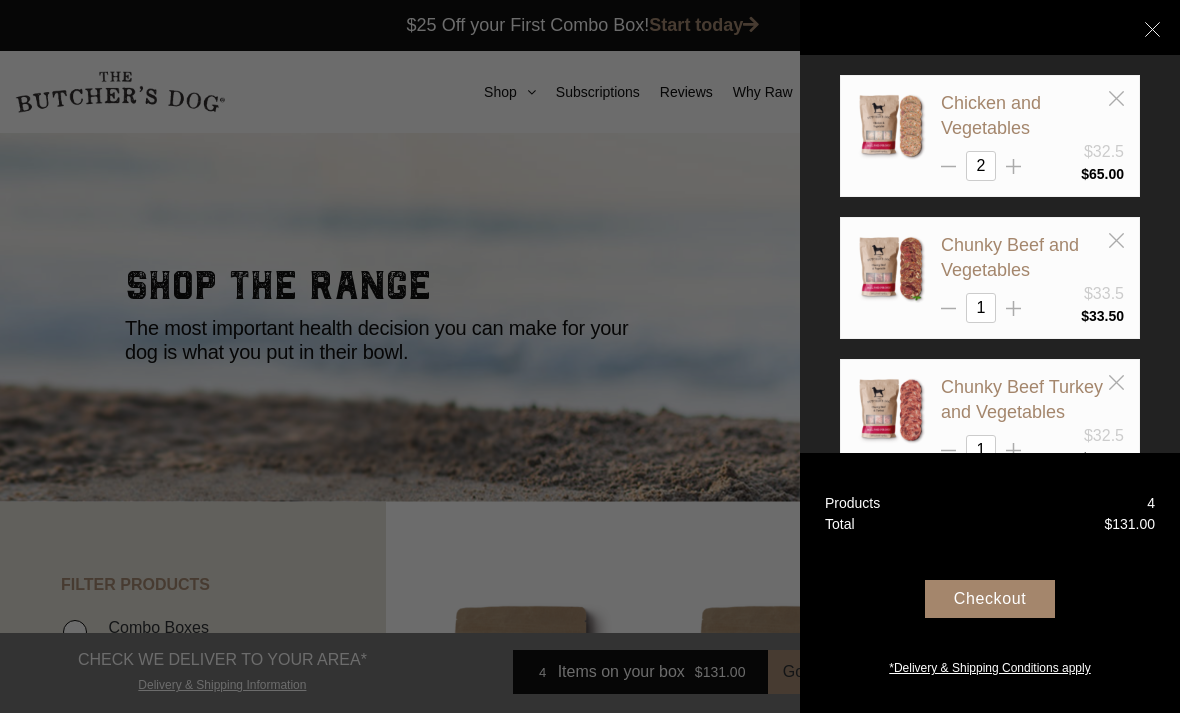click 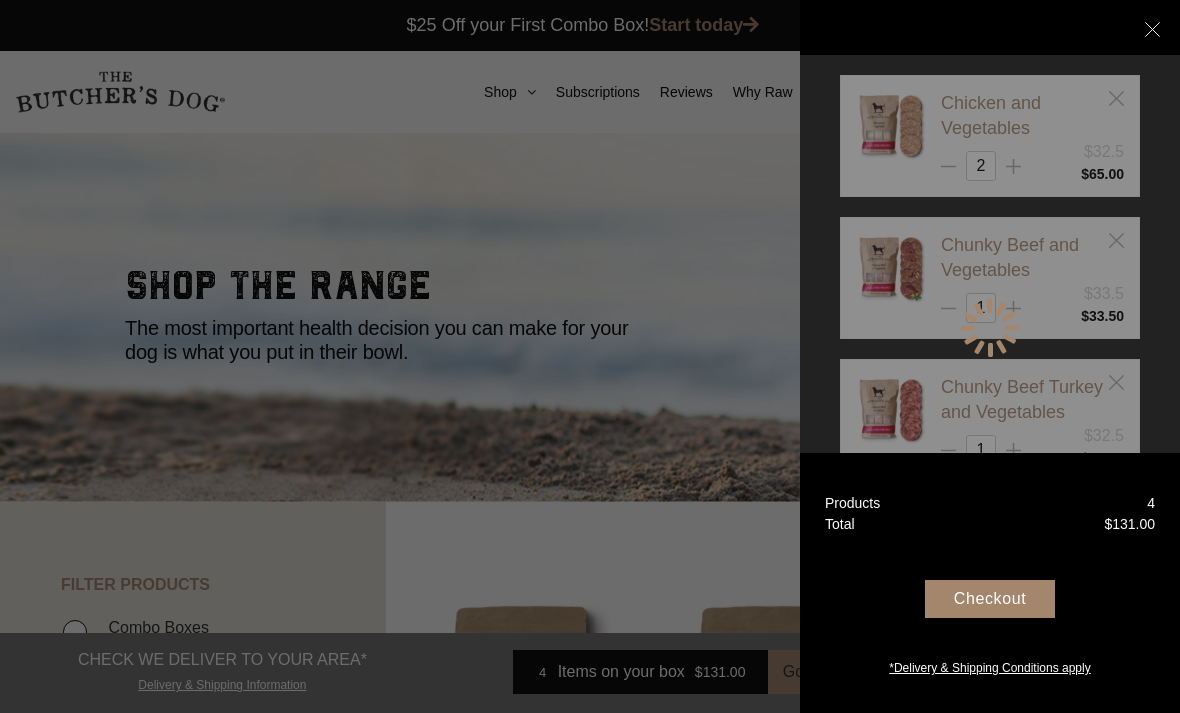 type on "3" 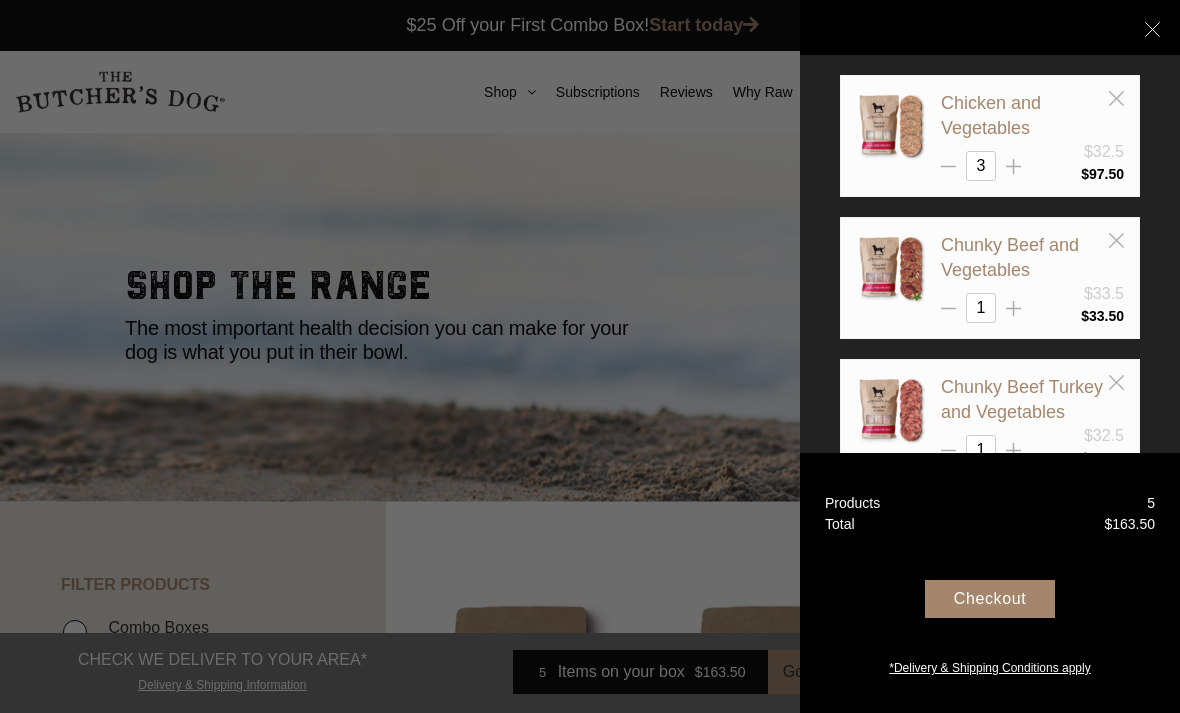 click 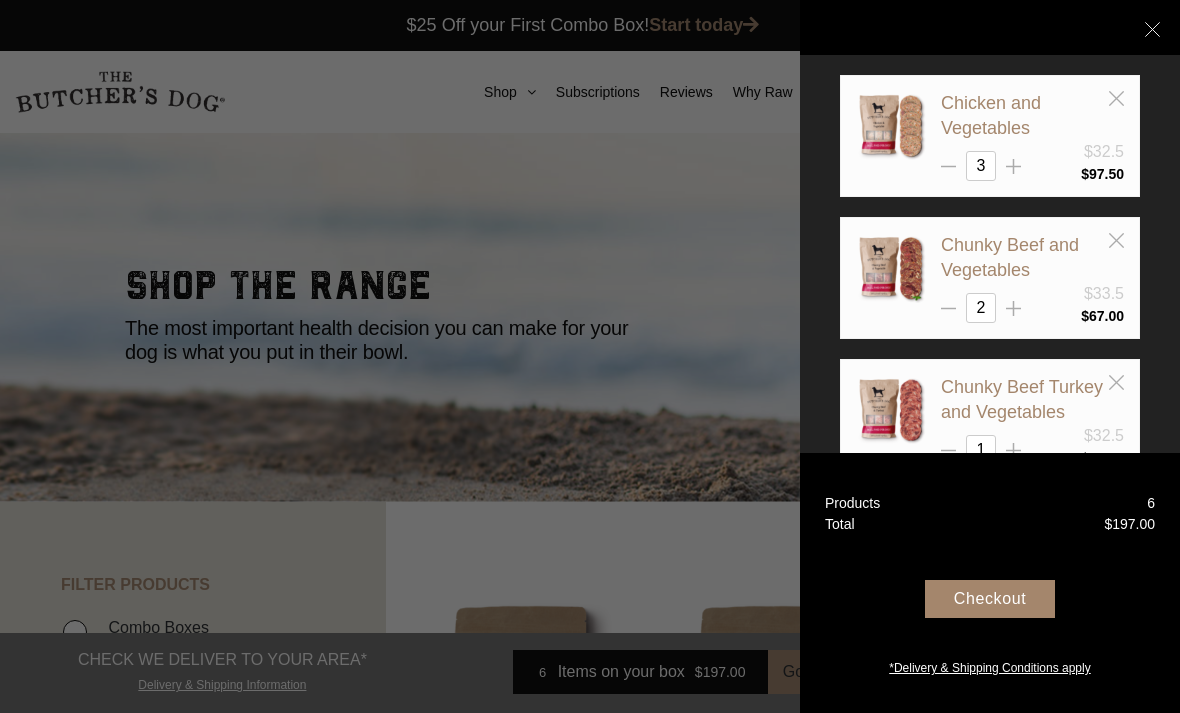 click 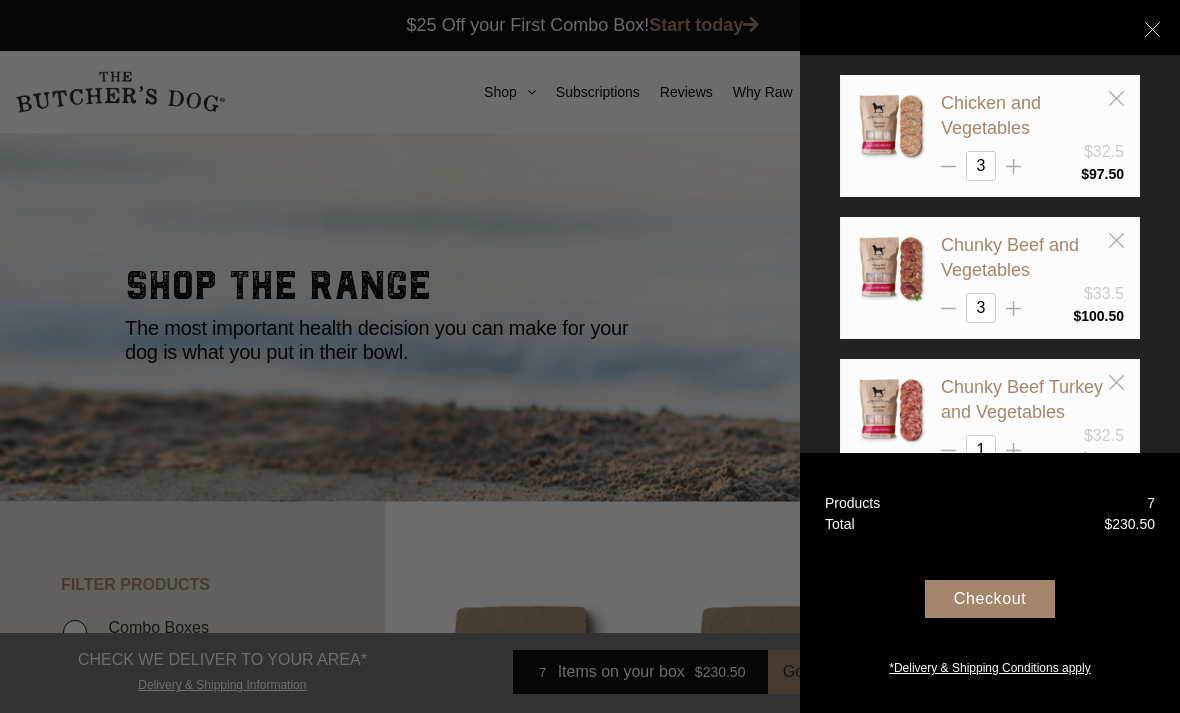click 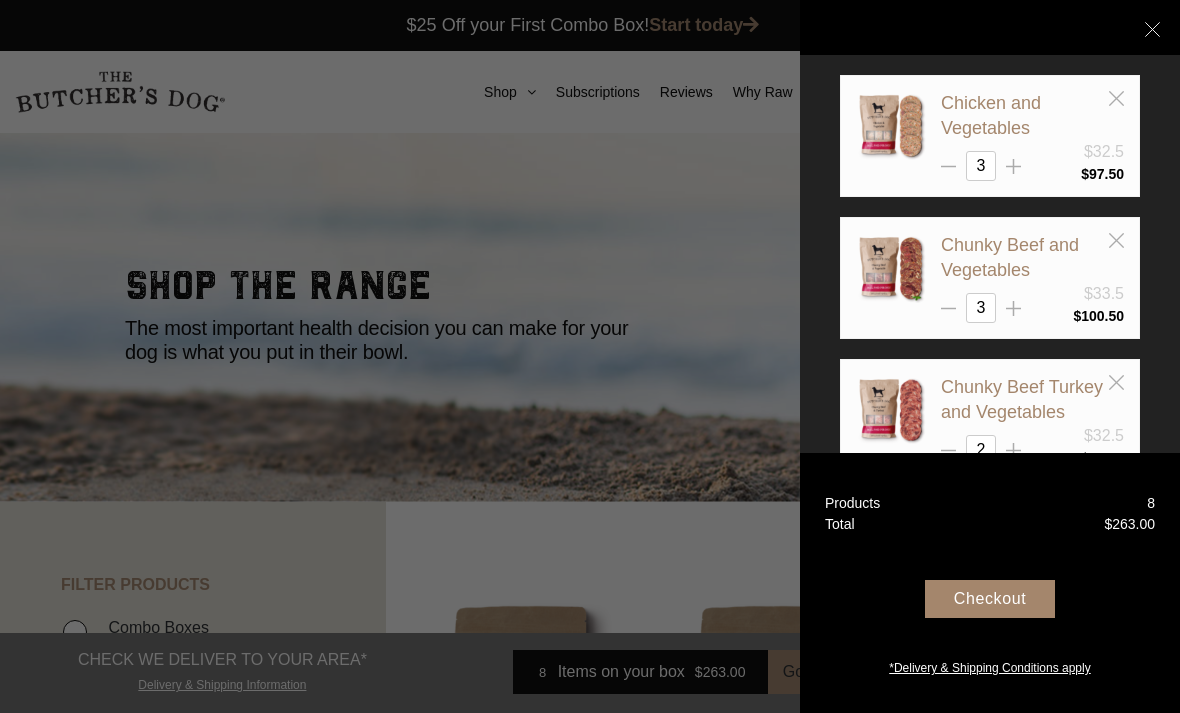 click at bounding box center (1013, 442) 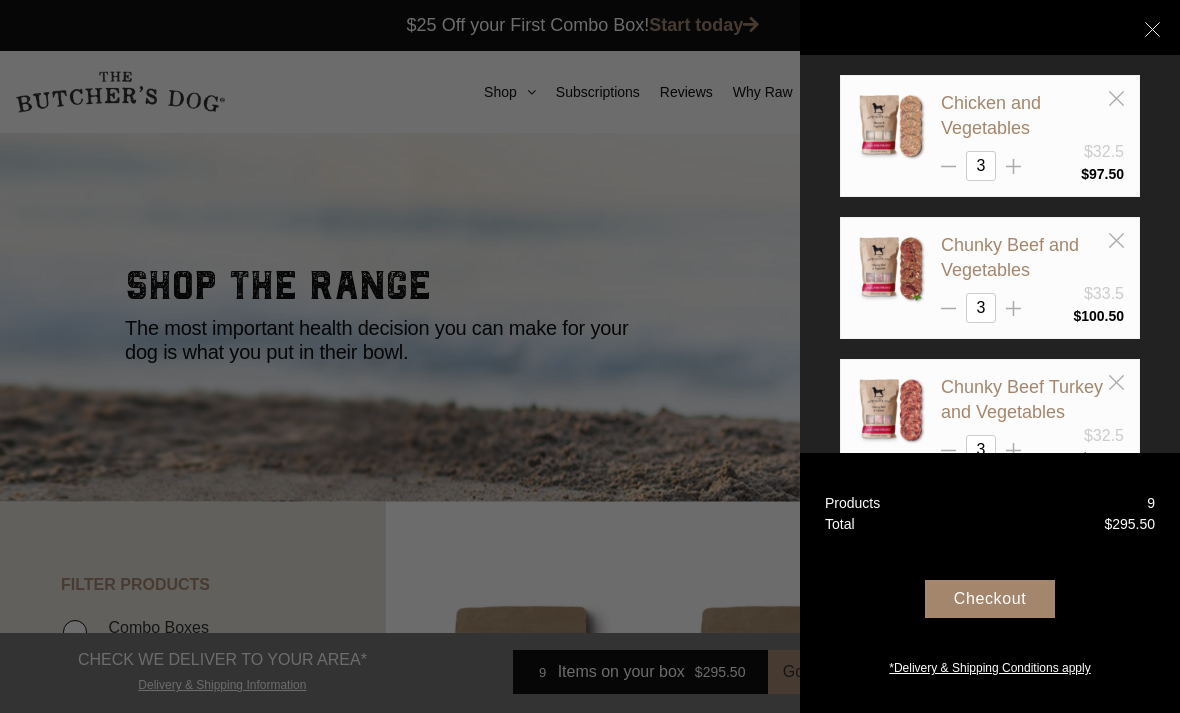click 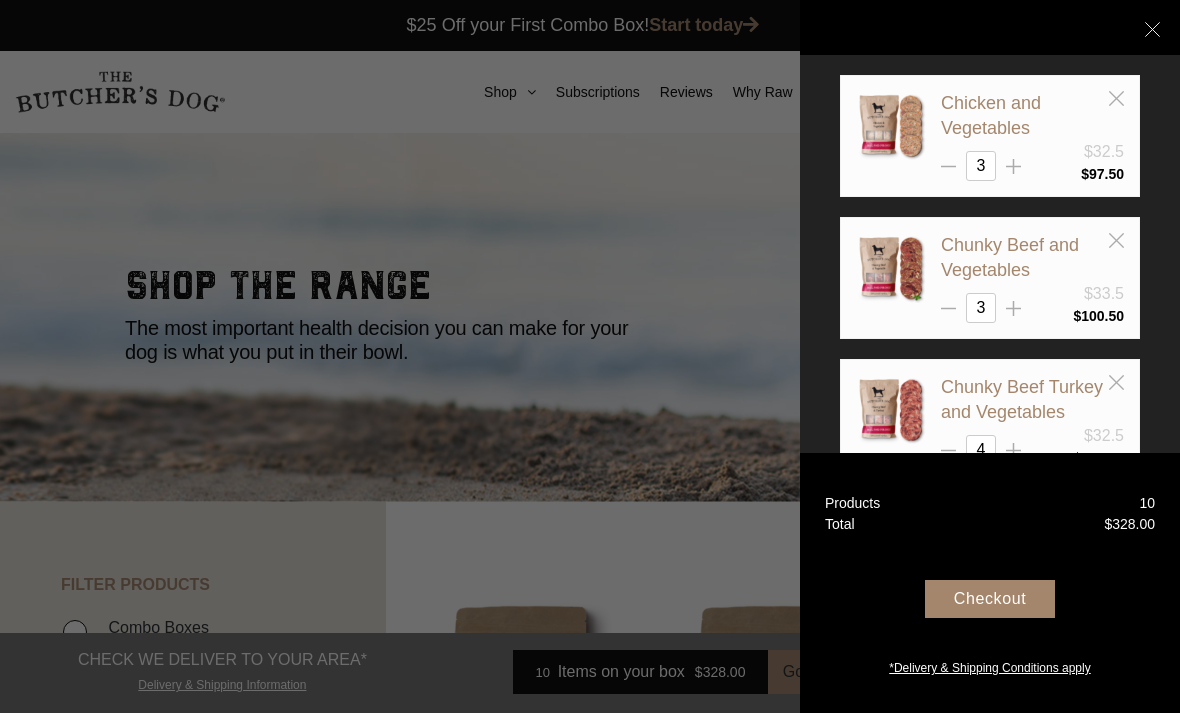 click 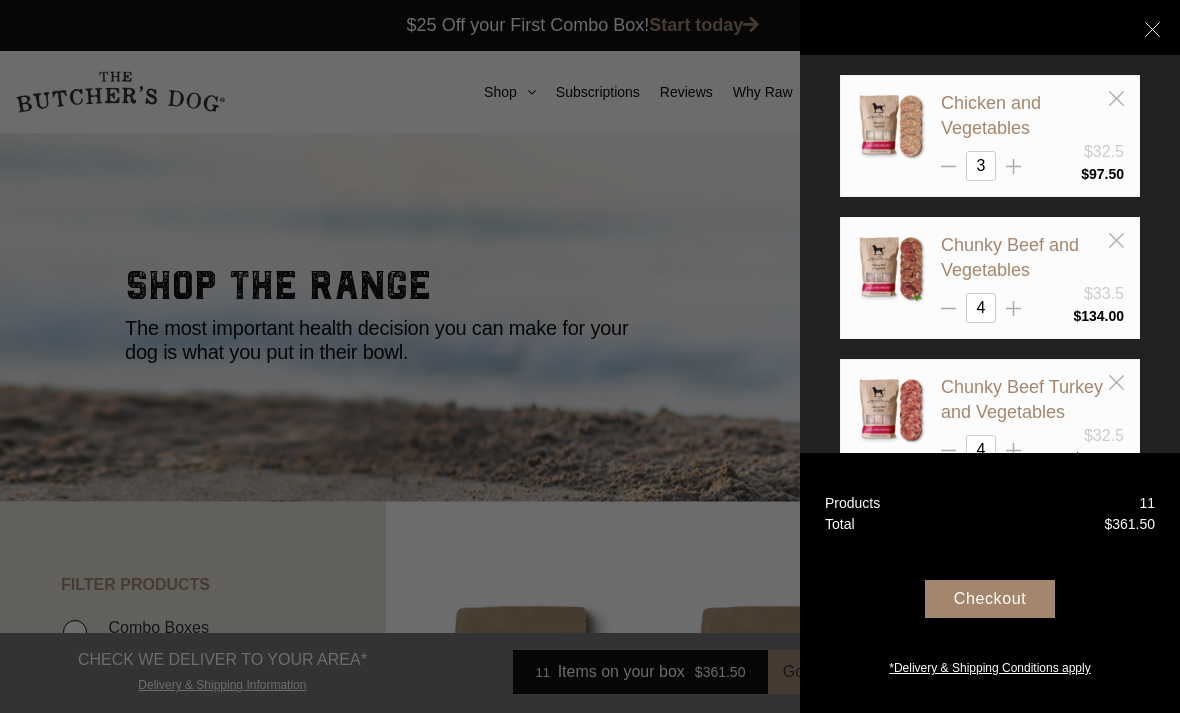 click 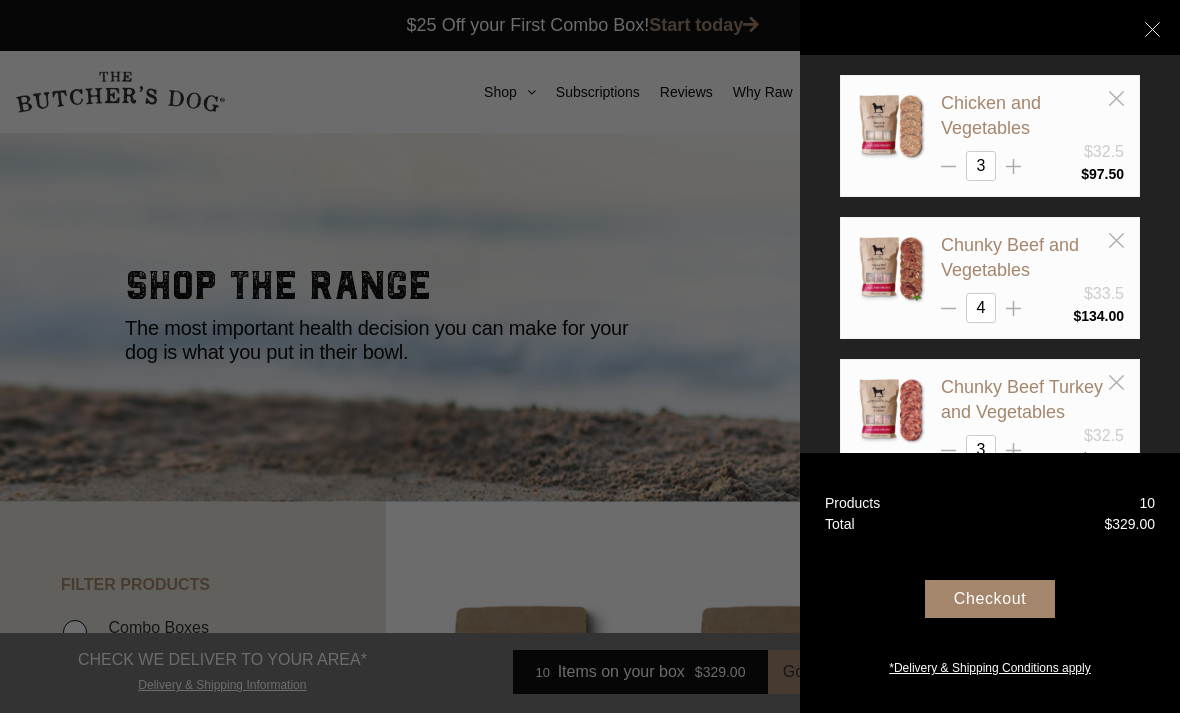click on "Checkout" at bounding box center [990, 599] 